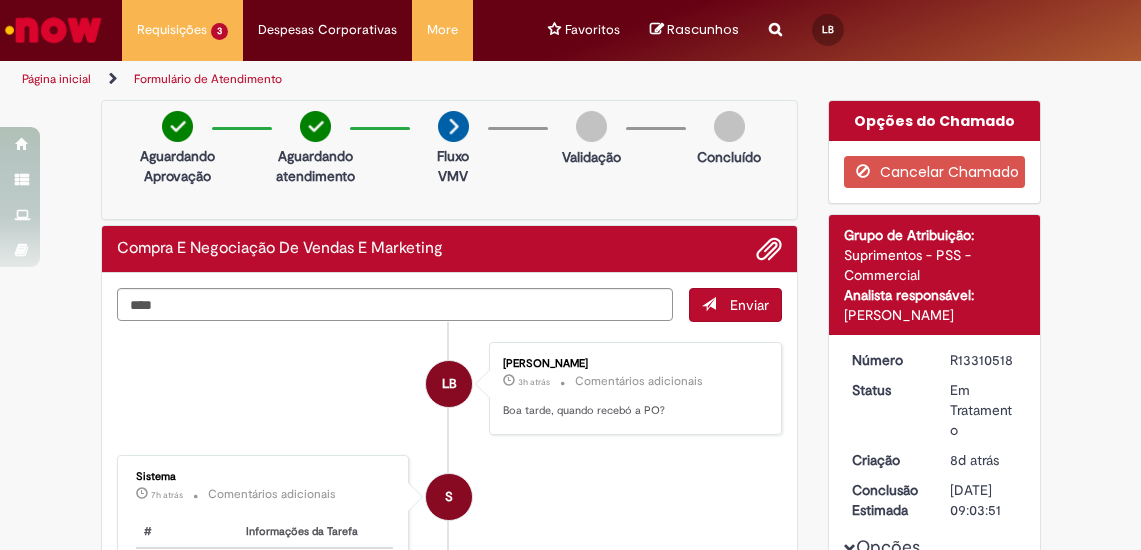 scroll, scrollTop: 0, scrollLeft: 0, axis: both 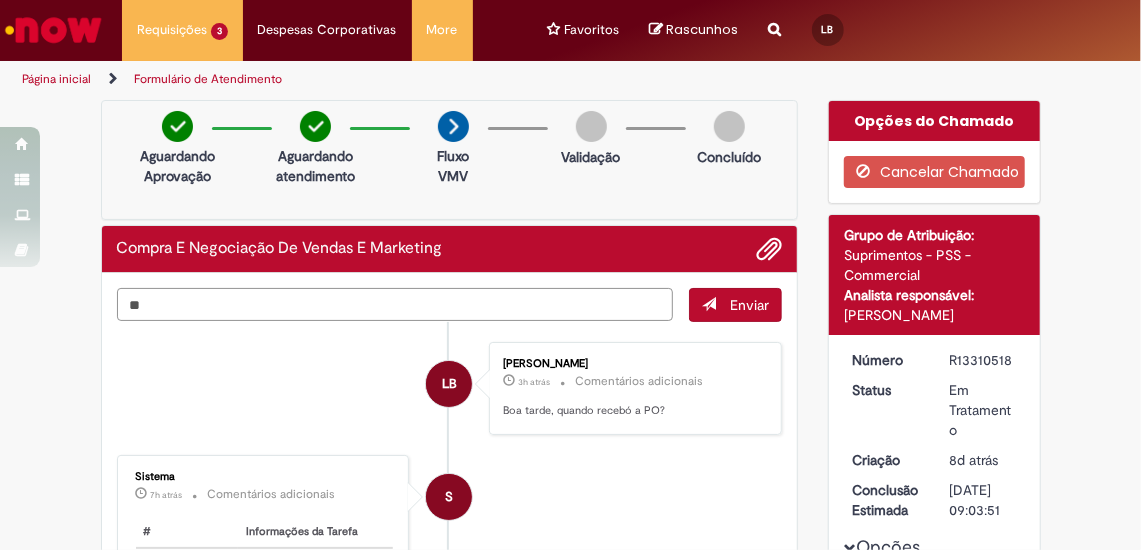 type on "*" 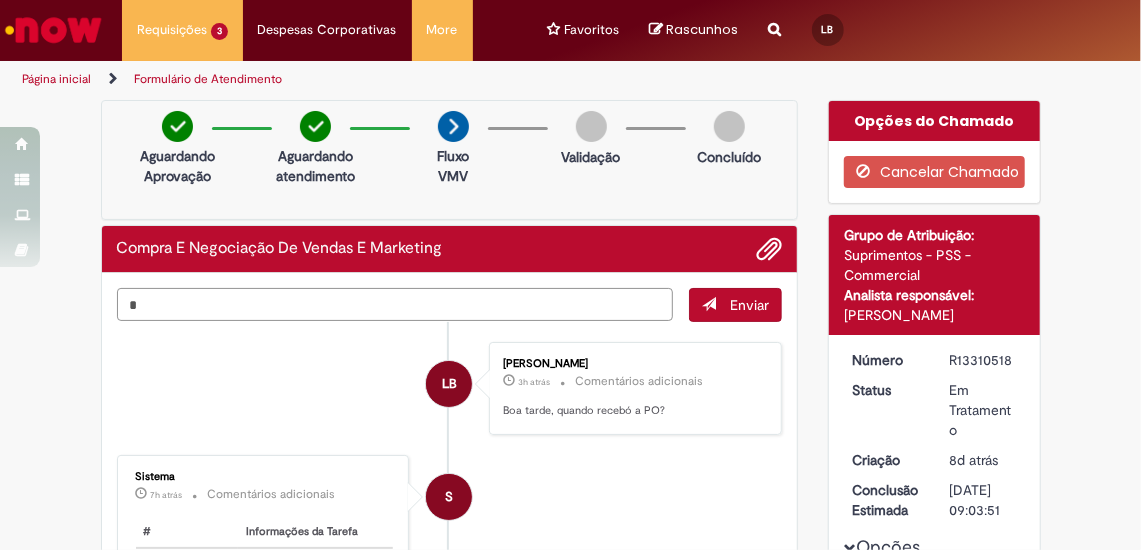 type 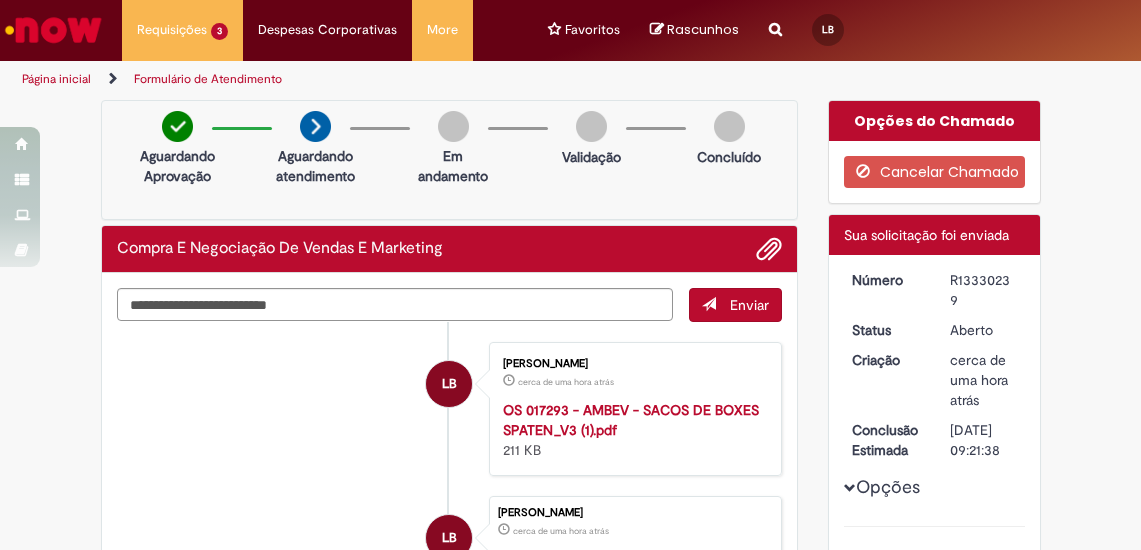 scroll, scrollTop: 0, scrollLeft: 0, axis: both 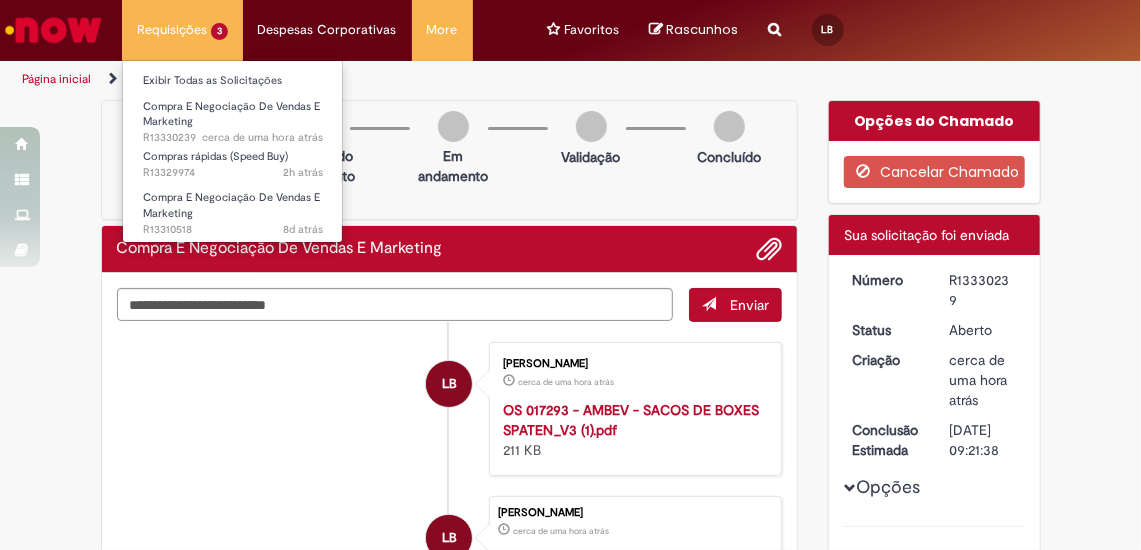 click on "Requisições   3
Exibir Todas as Solicitações
Compra E Negociação De Vendas E Marketing
cerca de uma hora atrás cerca de uma hora atrás  R13330239
Compras rápidas (Speed Buy)
2h atrás 2 horas atrás  R13329974
Compra E Negociação De Vendas E Marketing
8d atrás 8 dias atrás  R13310518" at bounding box center (182, 30) 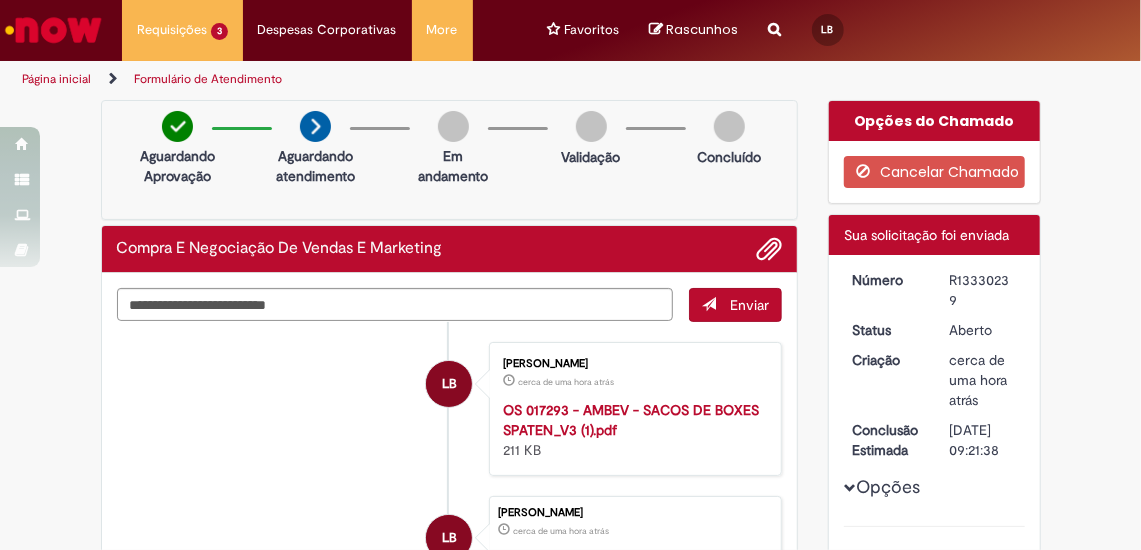 click on "Página inicial" at bounding box center (56, 79) 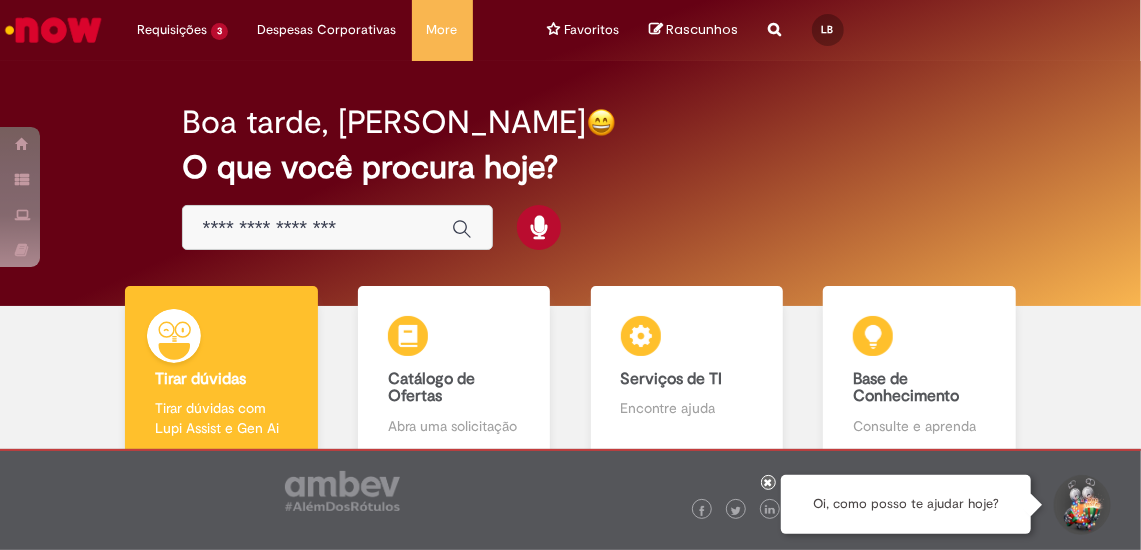 click at bounding box center [317, 228] 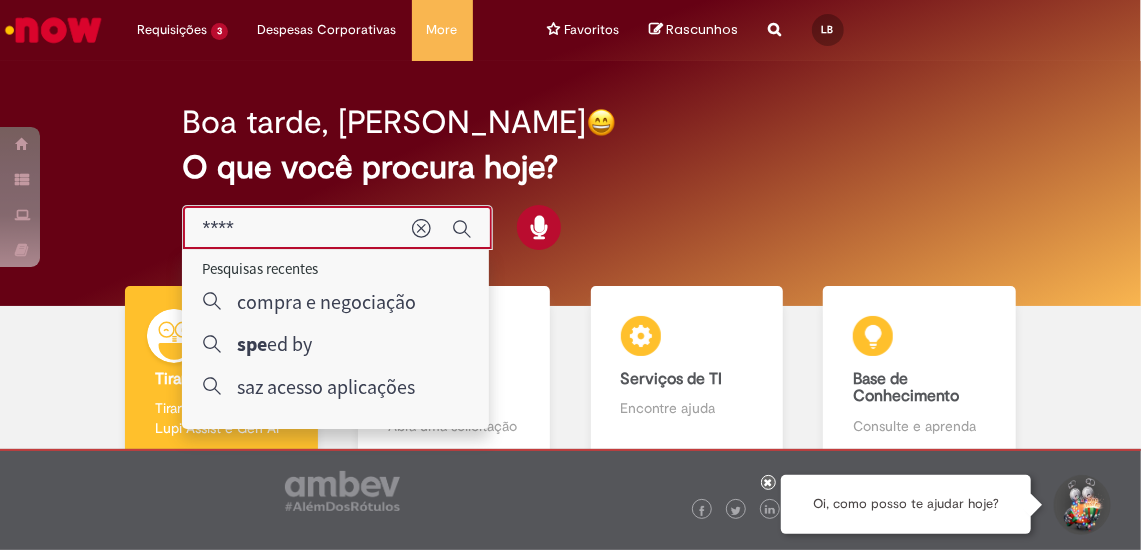 type on "*****" 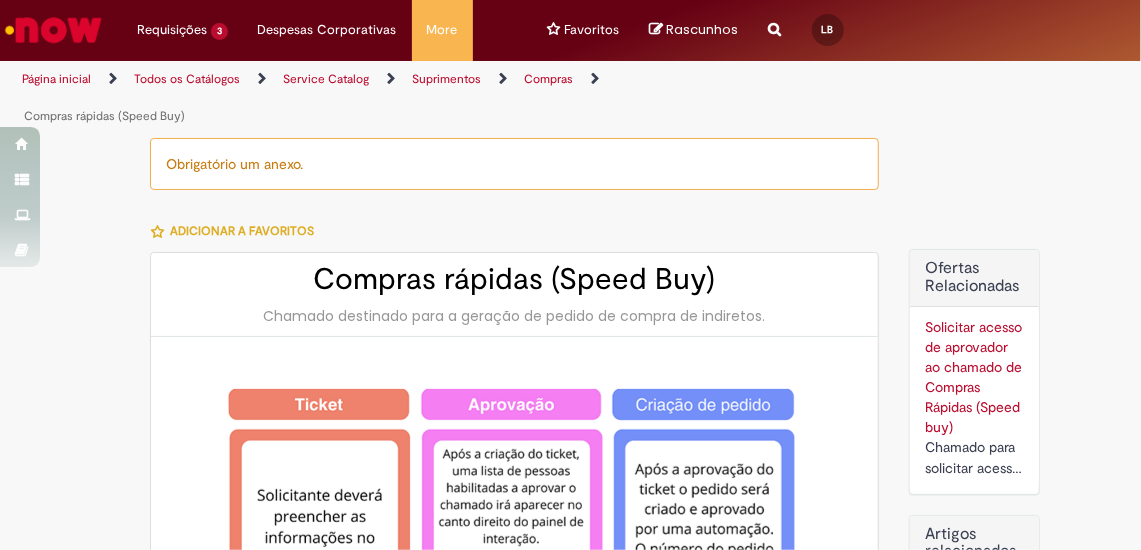 type on "********" 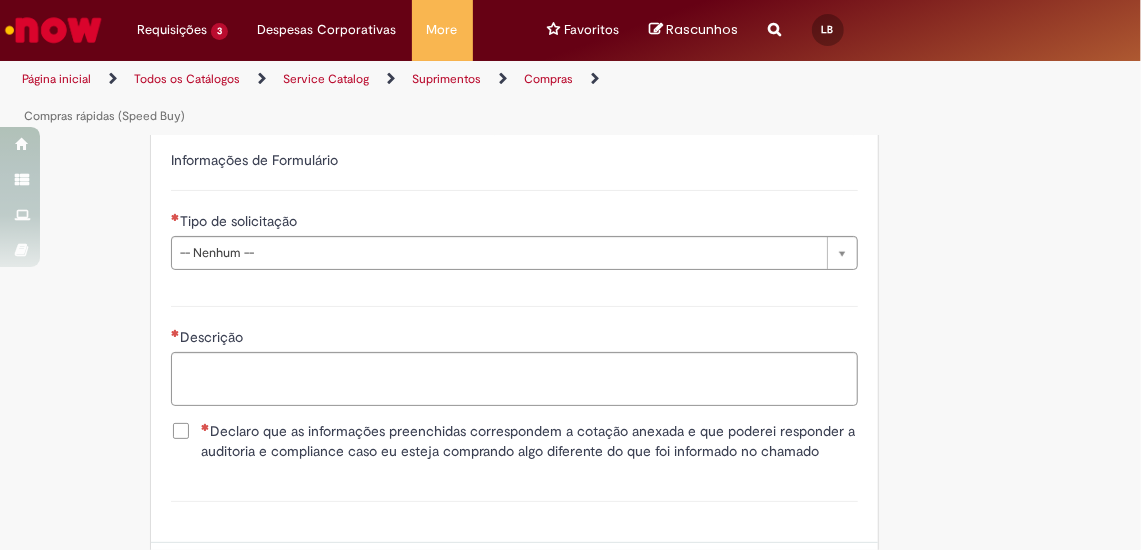 scroll, scrollTop: 3121, scrollLeft: 0, axis: vertical 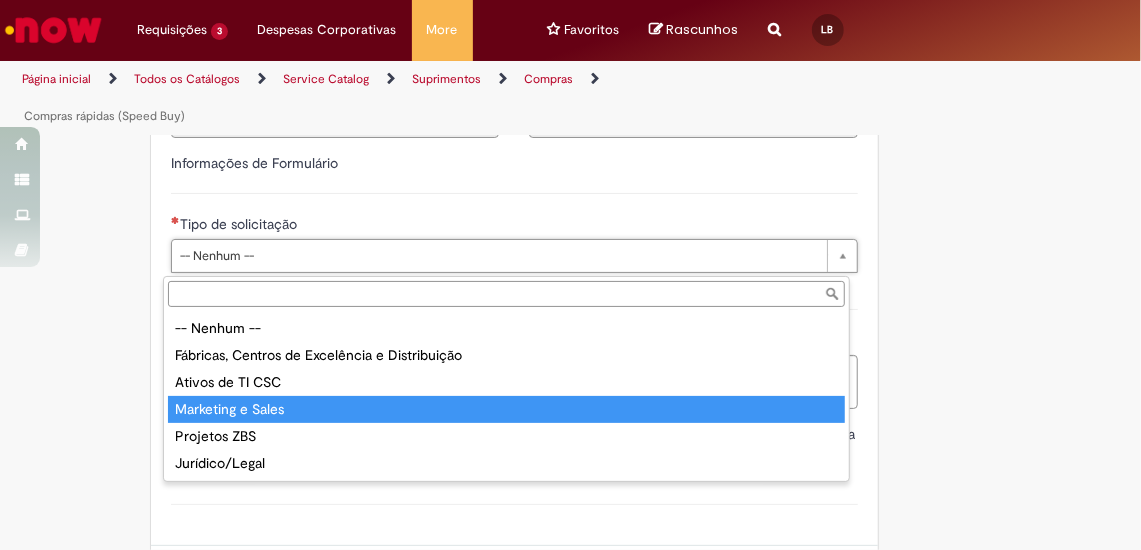 type on "**********" 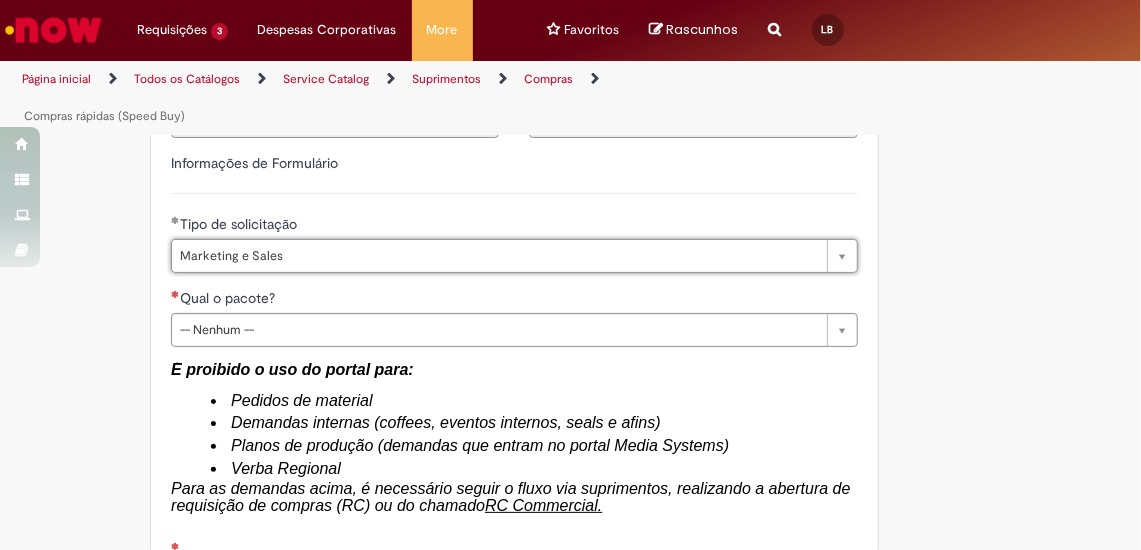 type on "*******" 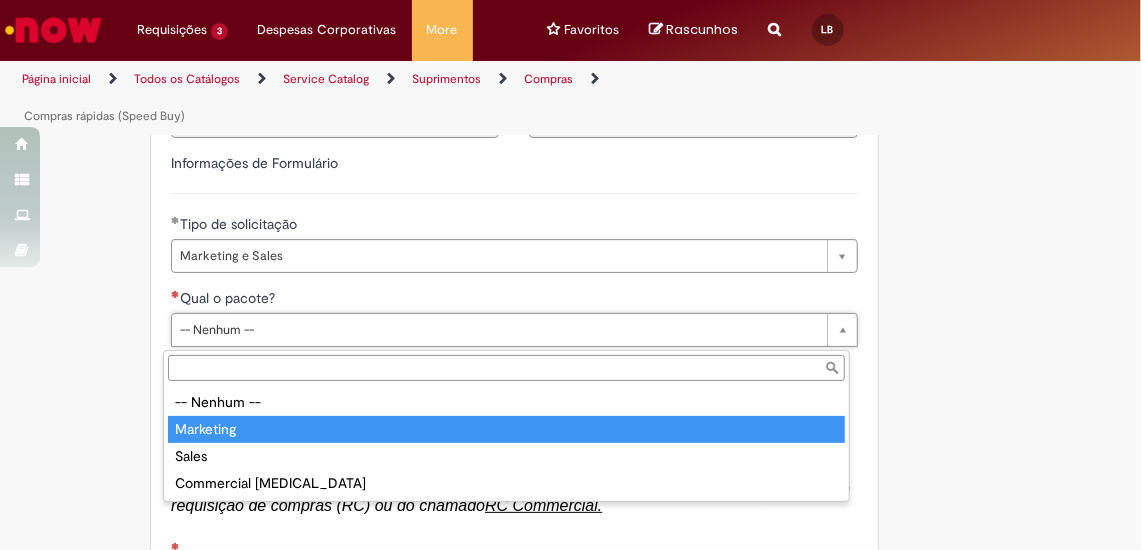 type on "*********" 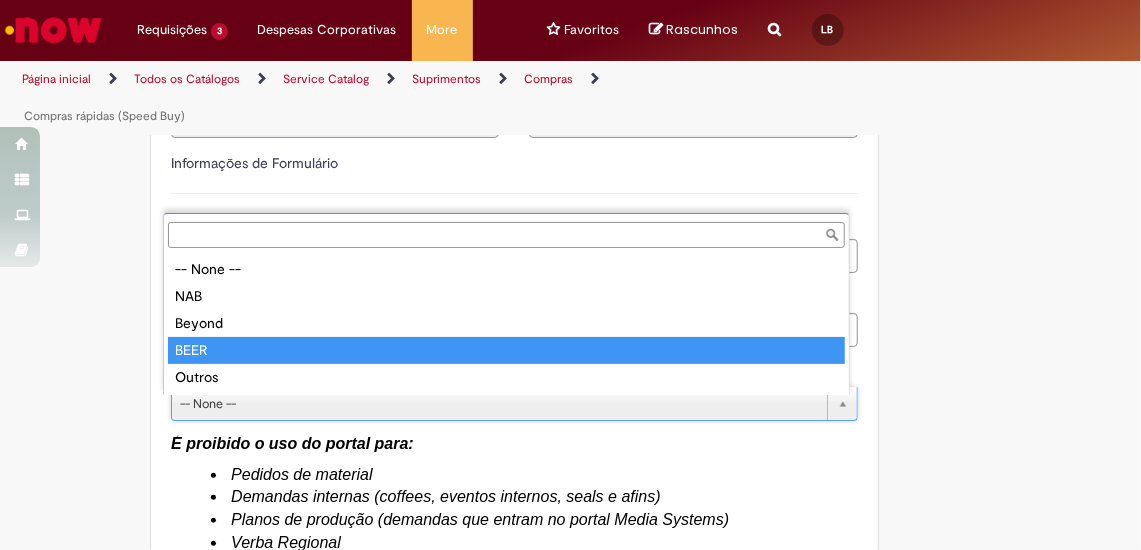 type on "****" 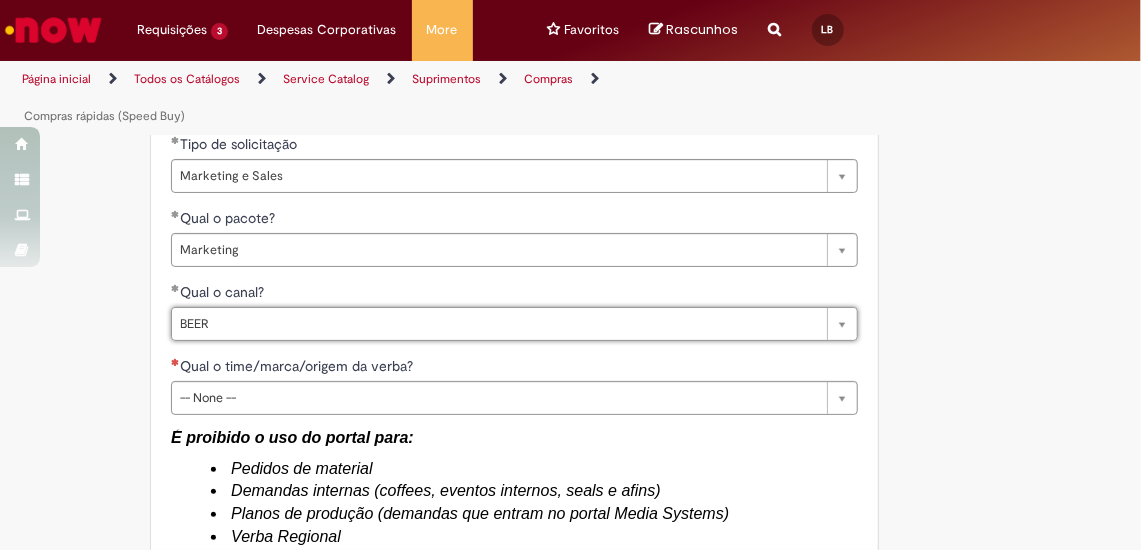 scroll, scrollTop: 3198, scrollLeft: 0, axis: vertical 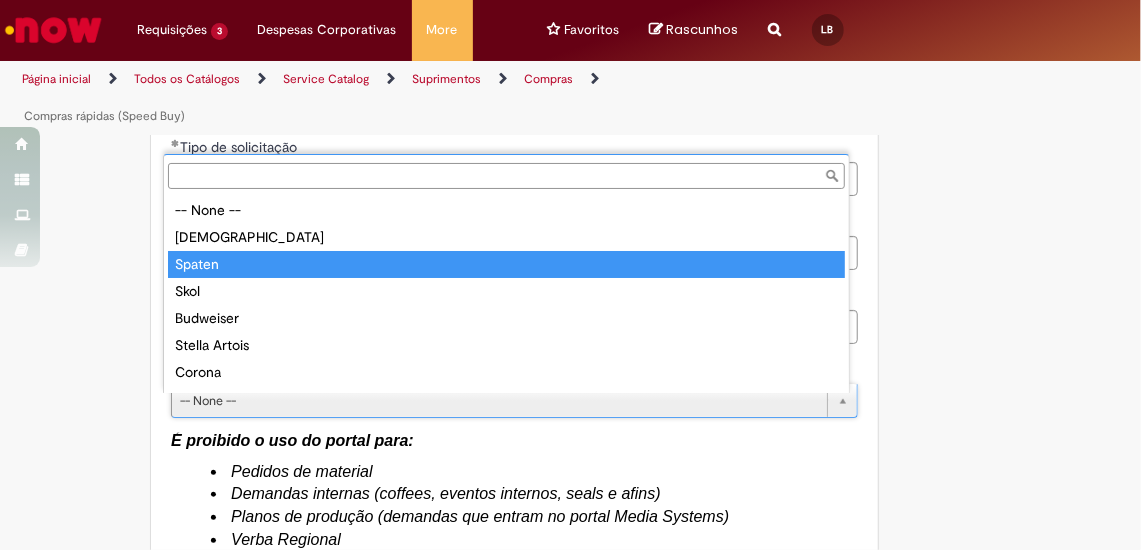 type on "******" 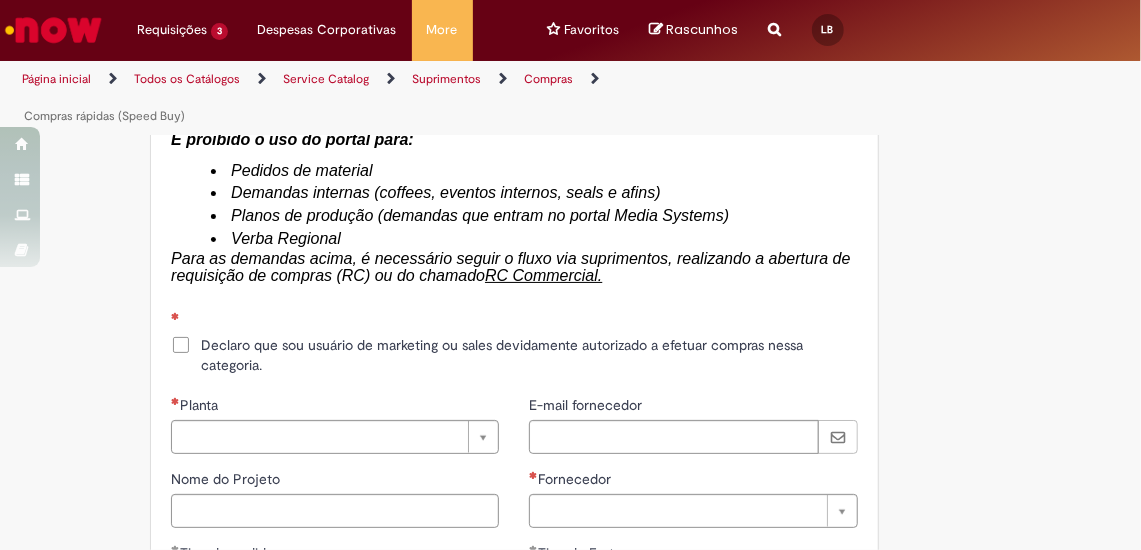 scroll, scrollTop: 3516, scrollLeft: 0, axis: vertical 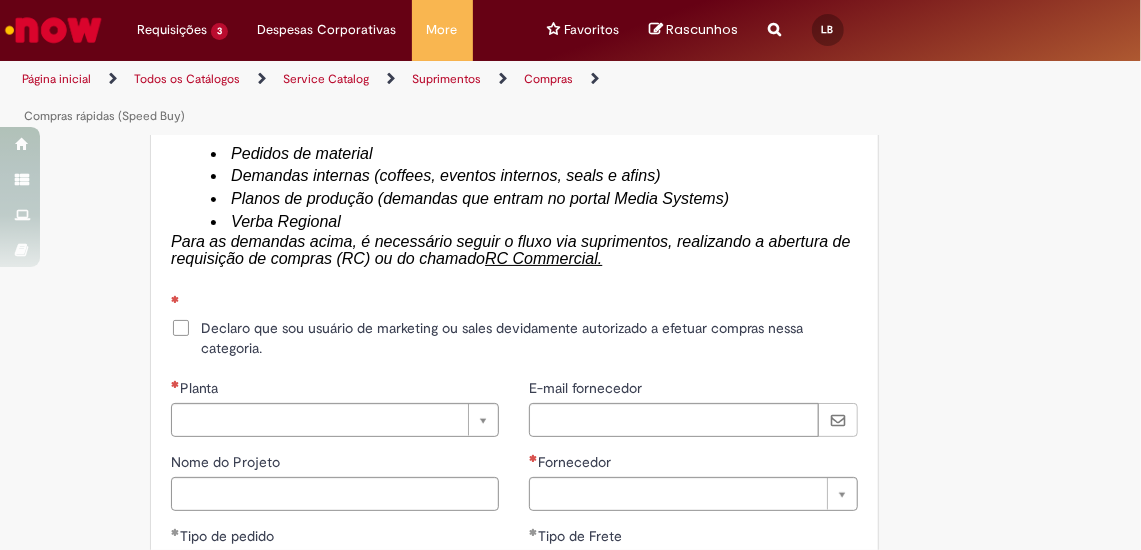 click on "Declaro que sou usuário de marketing ou sales devidamente autorizado a efetuar compras nessa categoria." at bounding box center [529, 338] 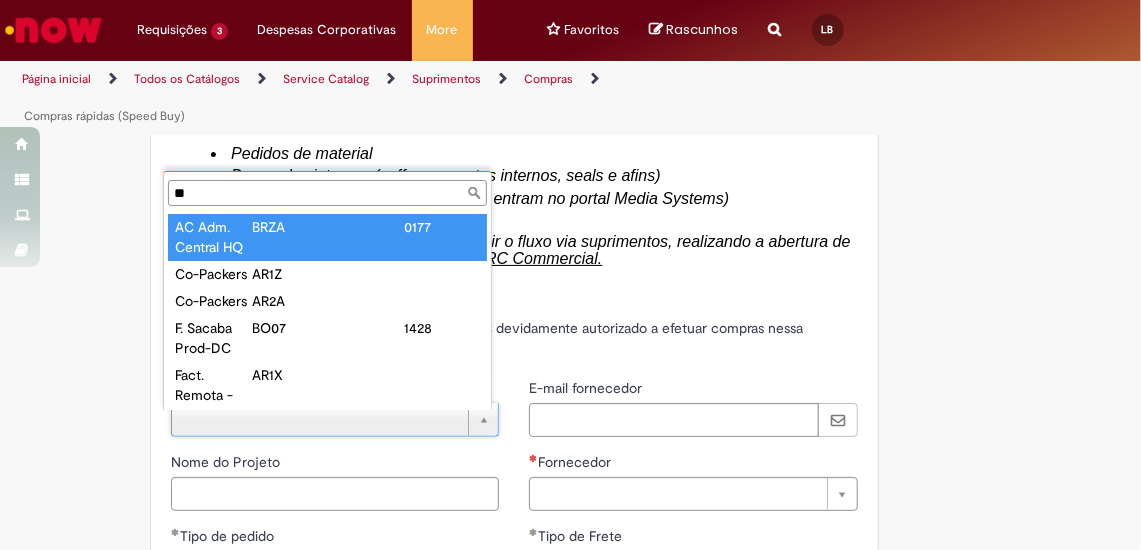 type on "**" 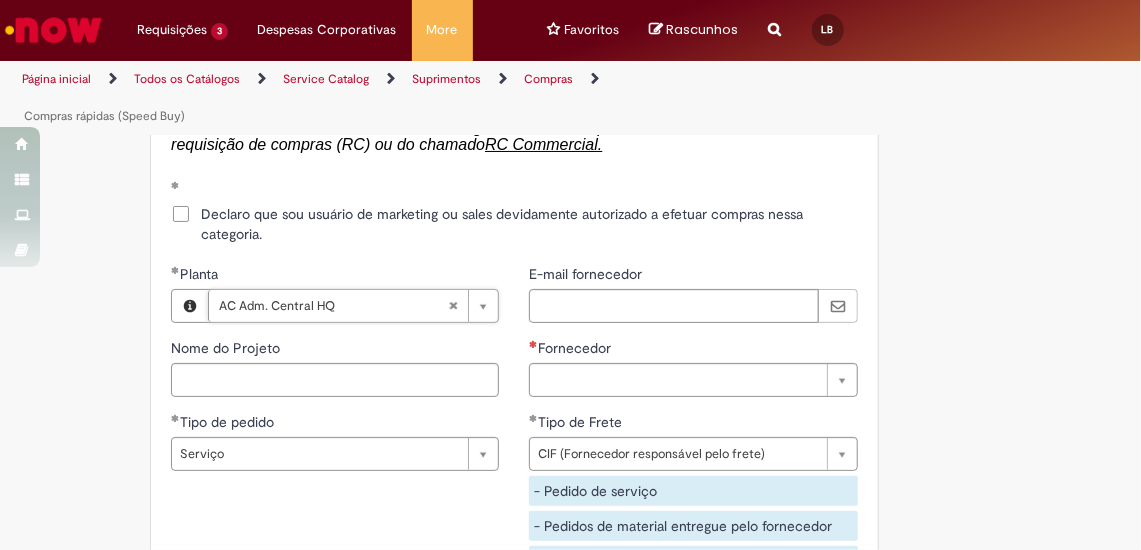 scroll, scrollTop: 3633, scrollLeft: 0, axis: vertical 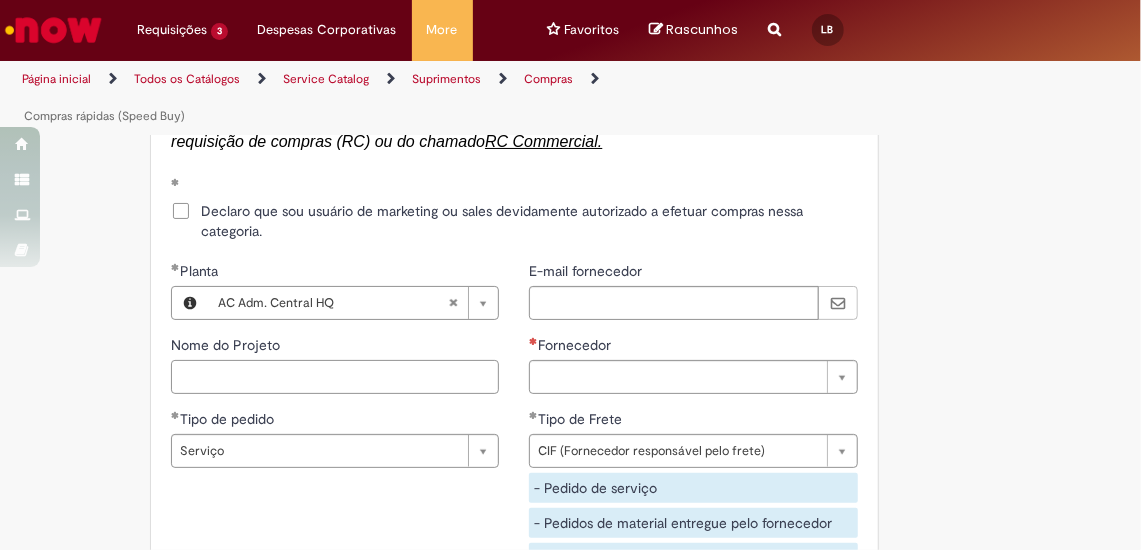 click on "Nome do Projeto" at bounding box center [335, 377] 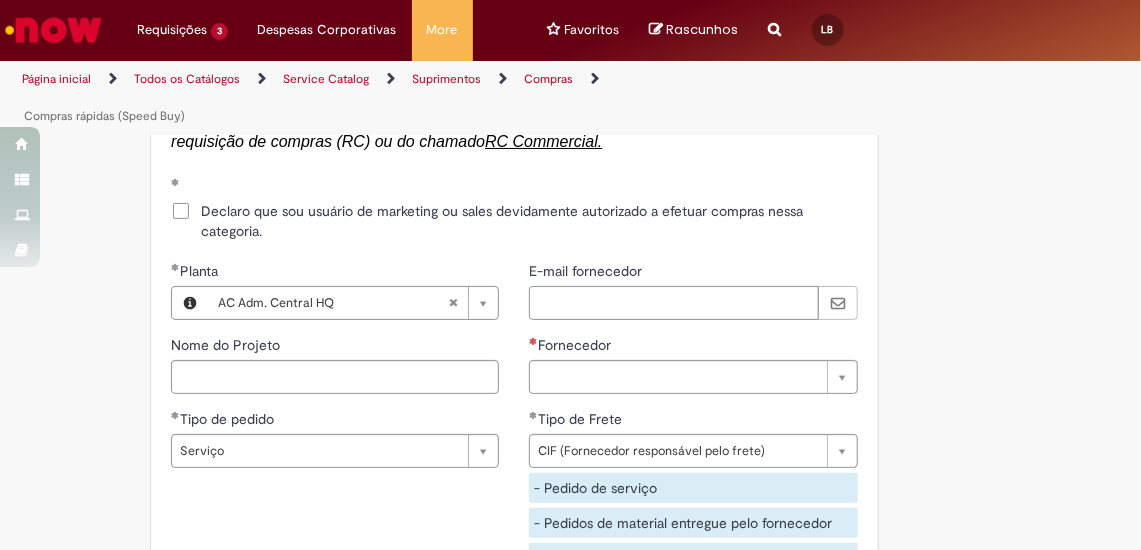 click on "E-mail fornecedor" at bounding box center (673, 303) 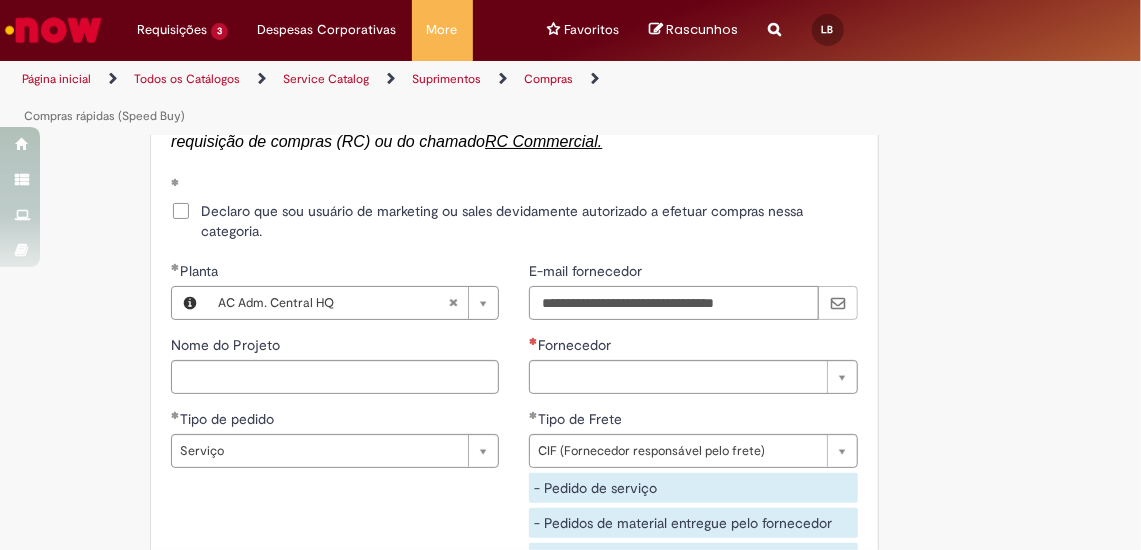 scroll, scrollTop: 0, scrollLeft: 0, axis: both 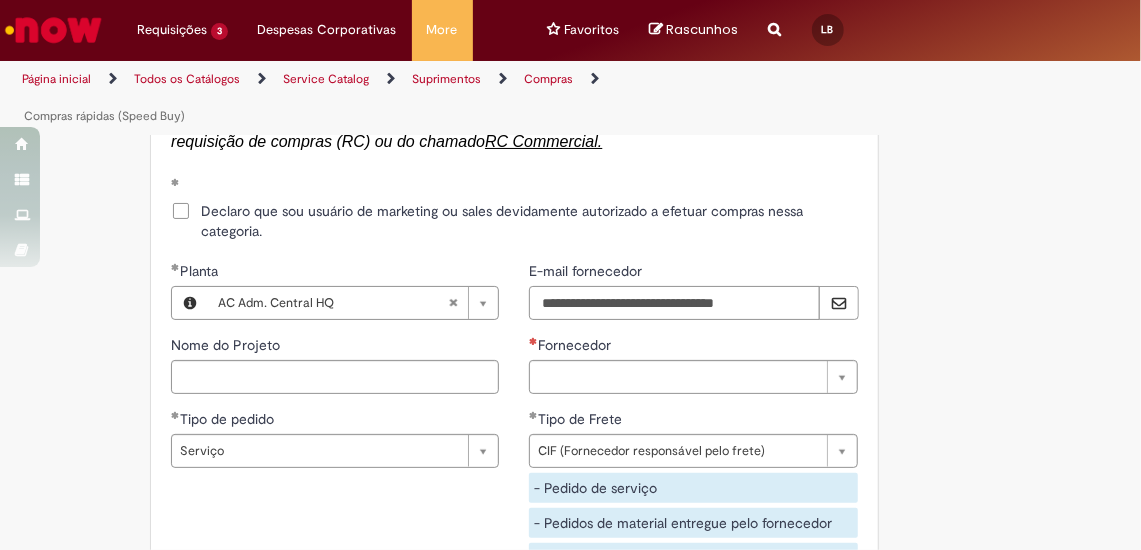 drag, startPoint x: 780, startPoint y: 317, endPoint x: 524, endPoint y: 312, distance: 256.04883 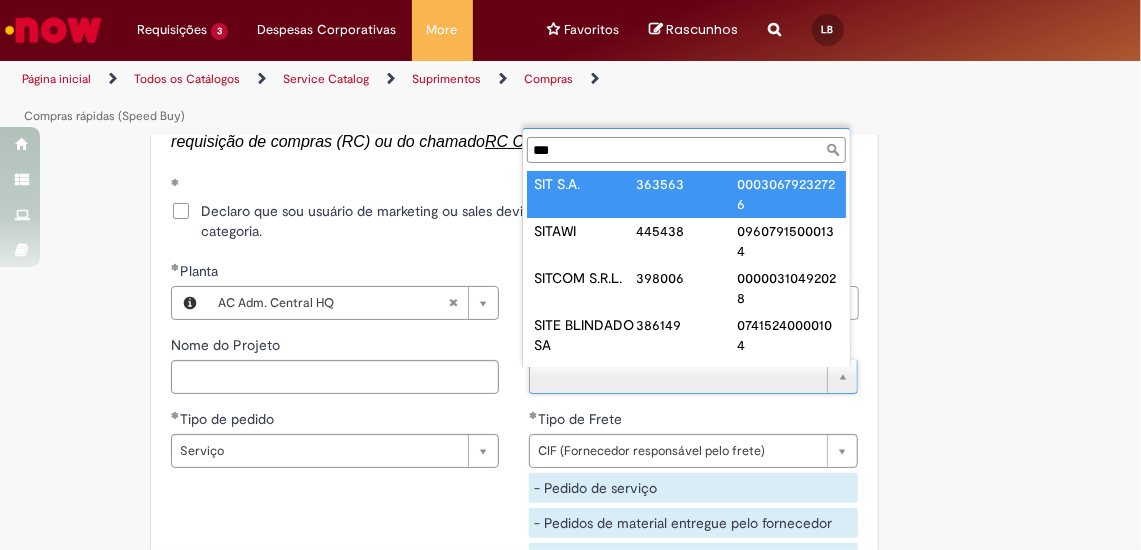 type on "***" 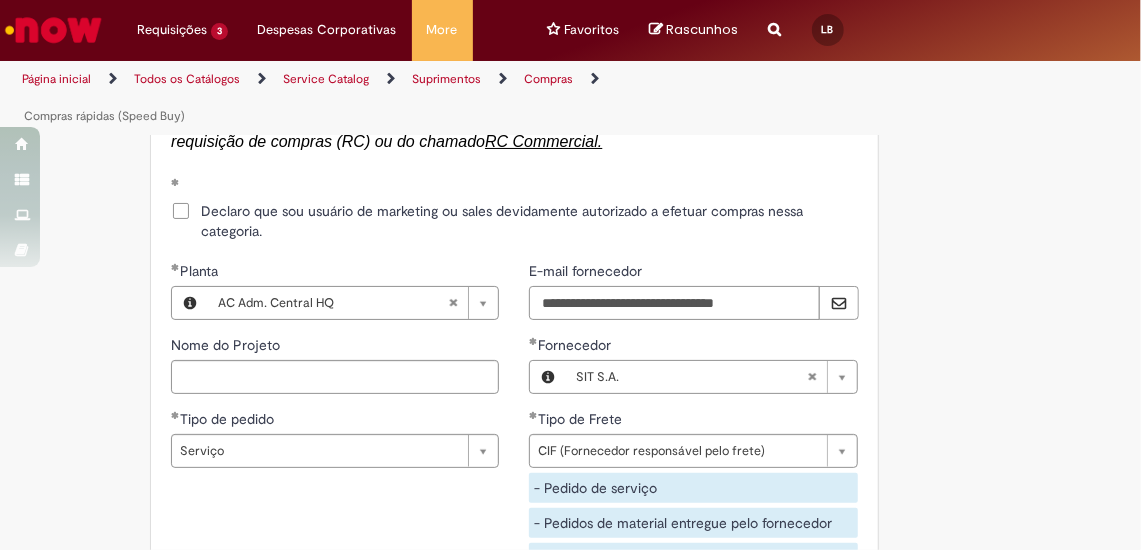 click on "**********" at bounding box center (674, 303) 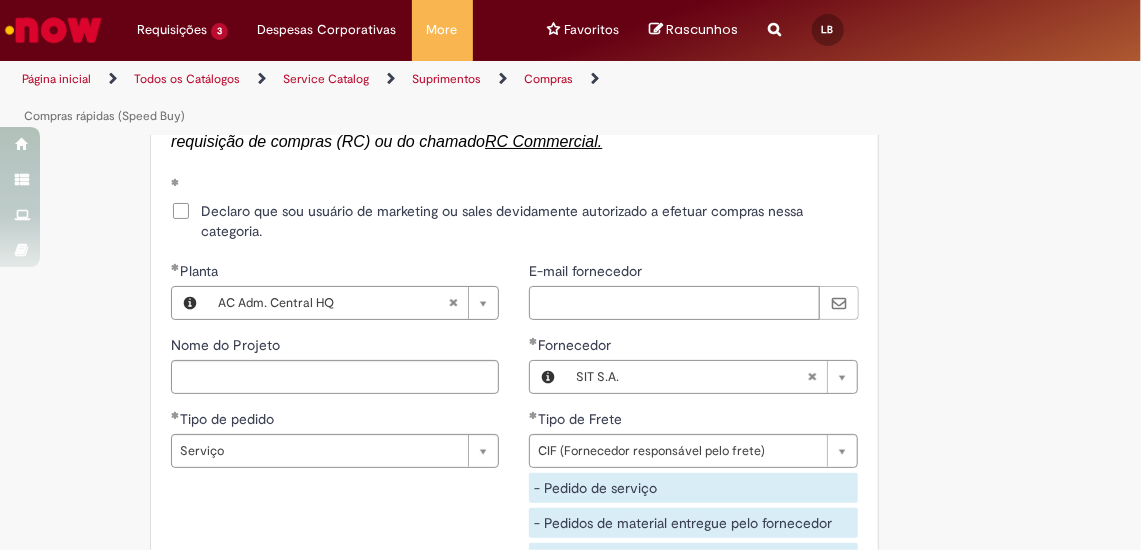 paste on "**********" 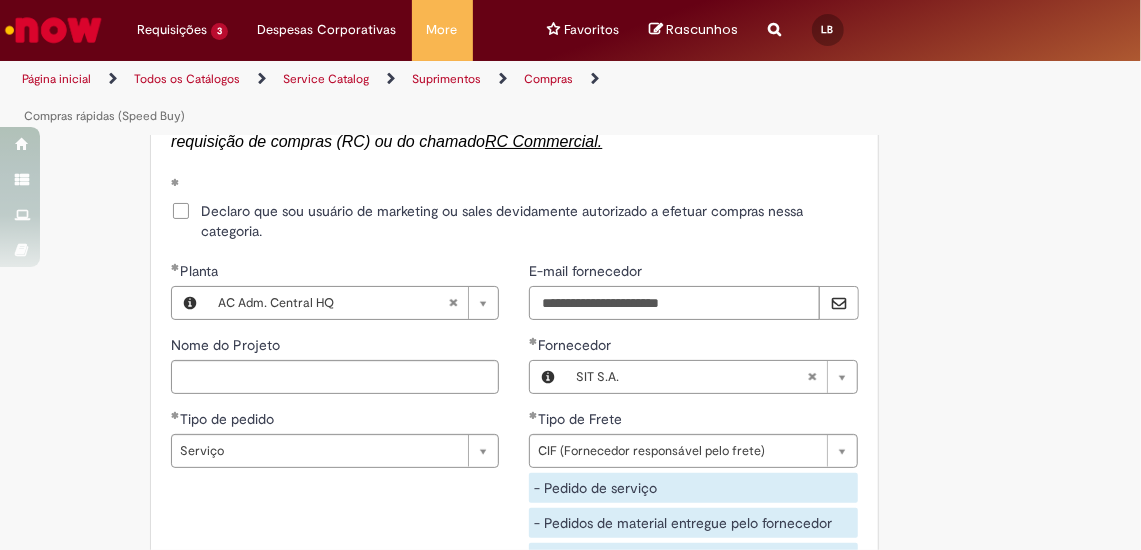type on "**********" 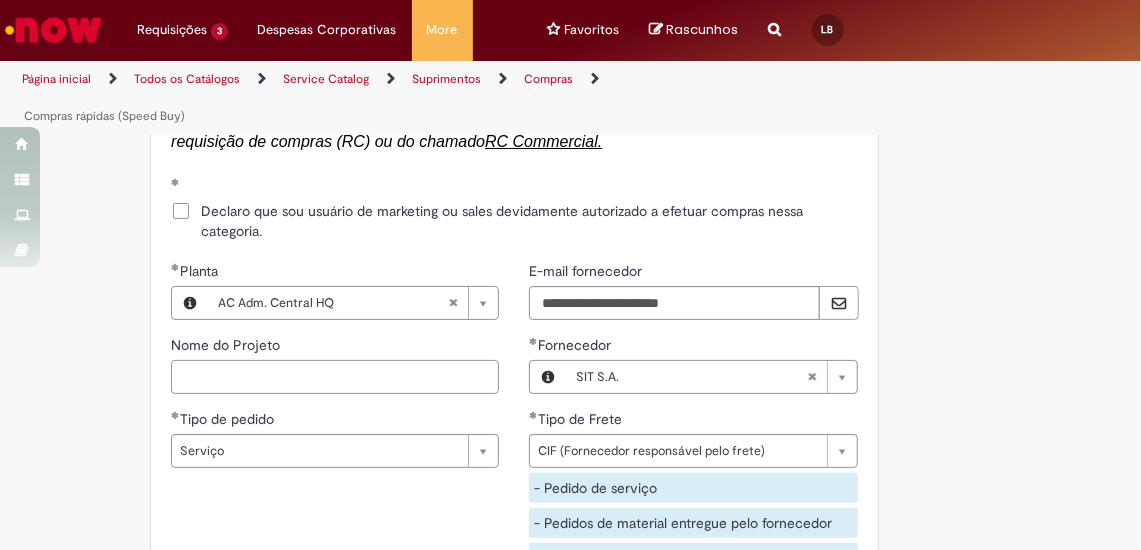 click on "Nome do Projeto" at bounding box center (335, 377) 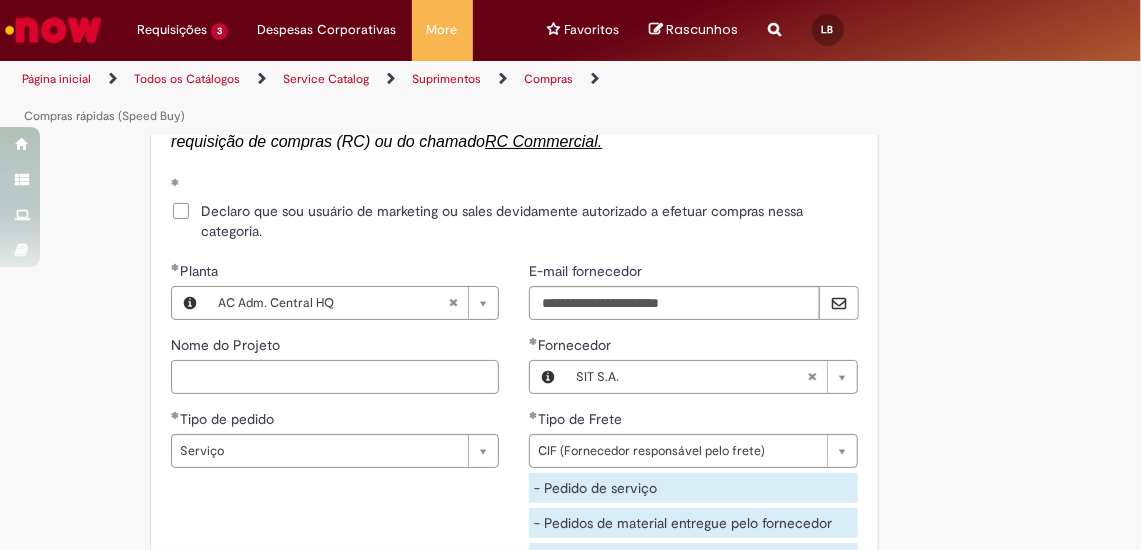 paste on "**********" 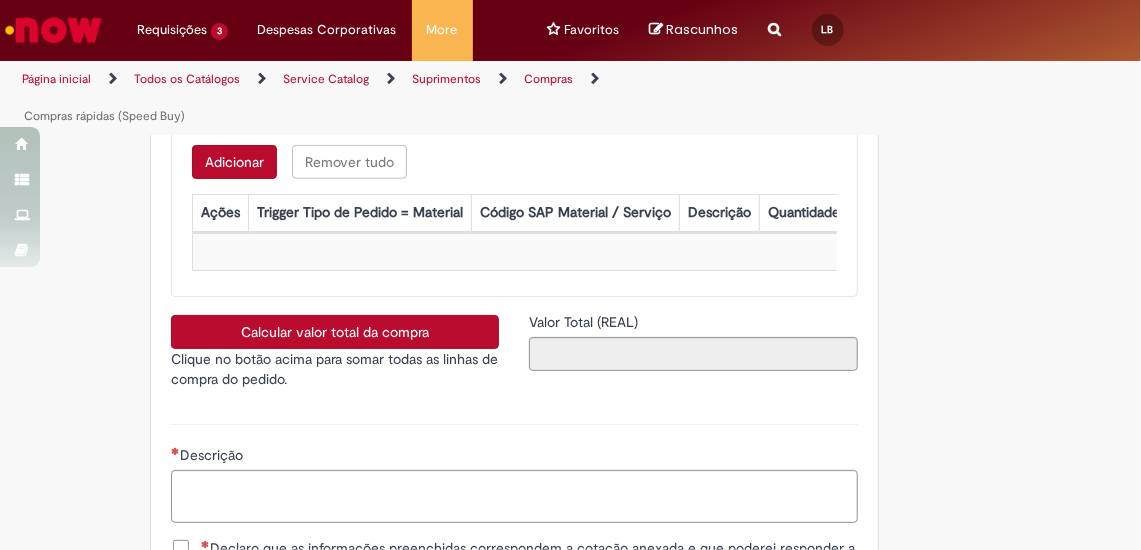 scroll, scrollTop: 4380, scrollLeft: 0, axis: vertical 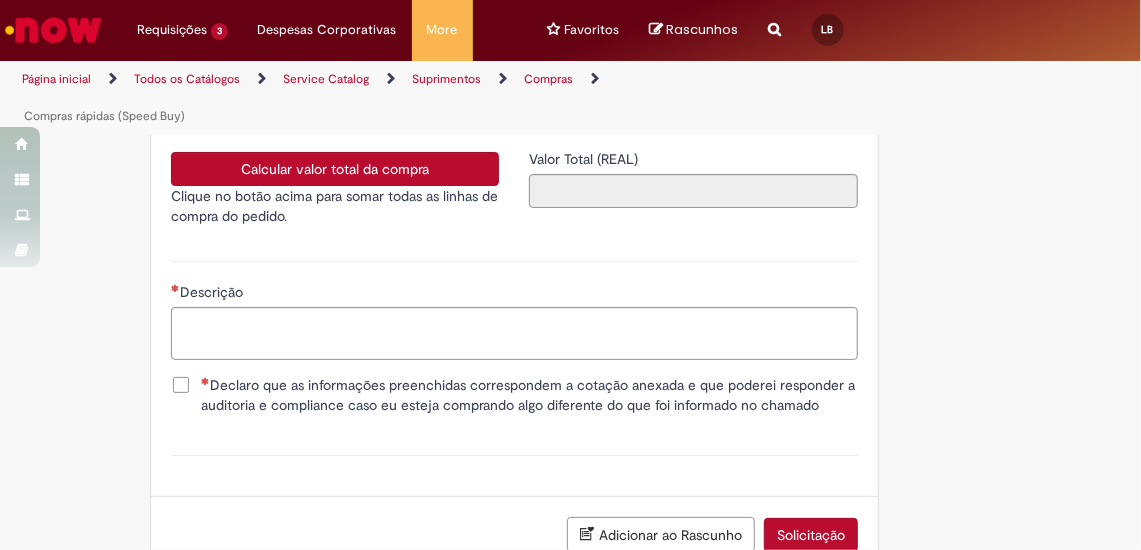 type on "**********" 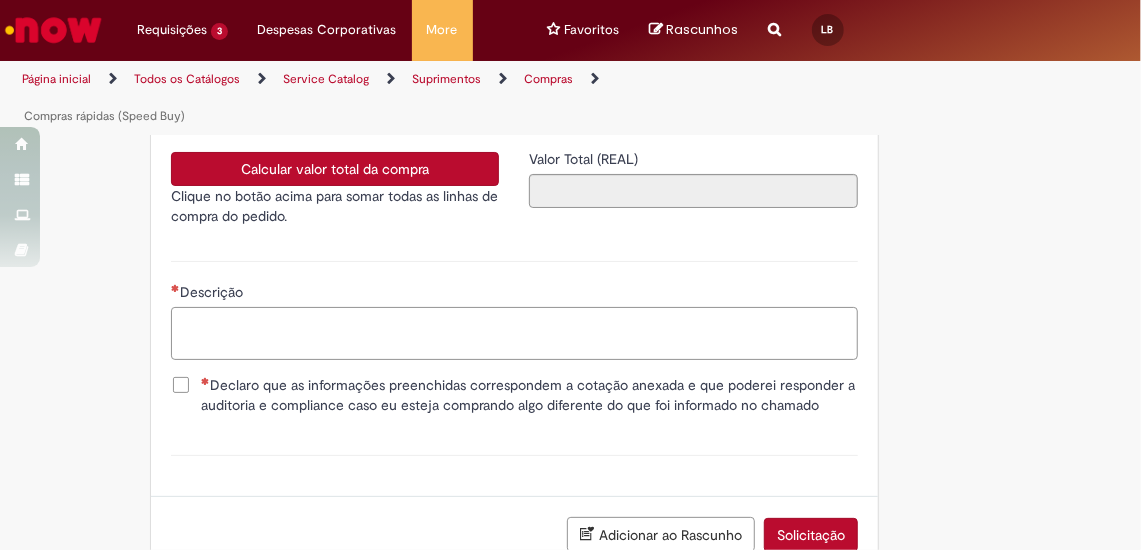 click on "Descrição" at bounding box center (514, 333) 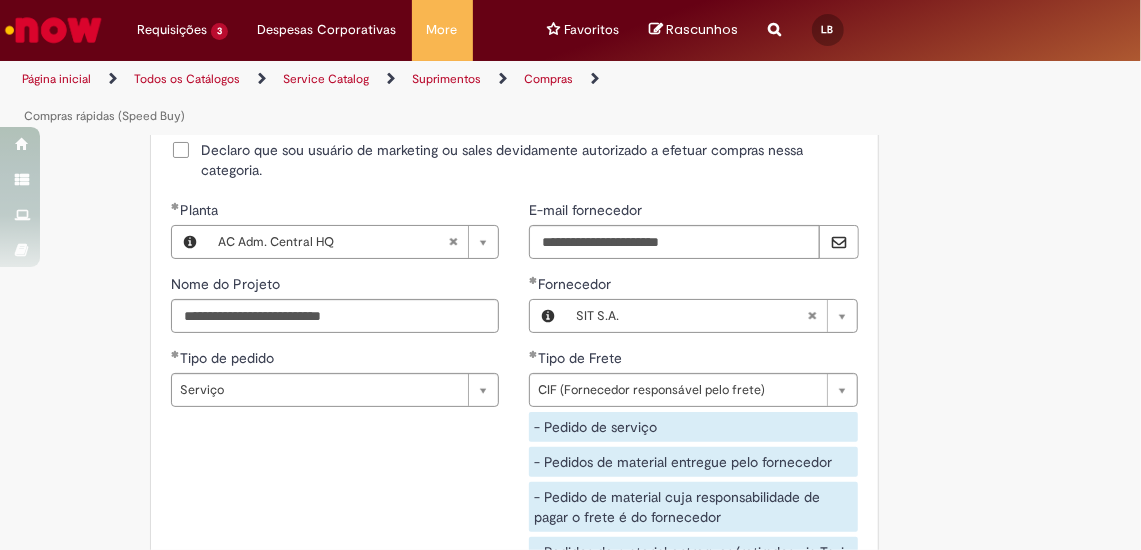 scroll, scrollTop: 3689, scrollLeft: 0, axis: vertical 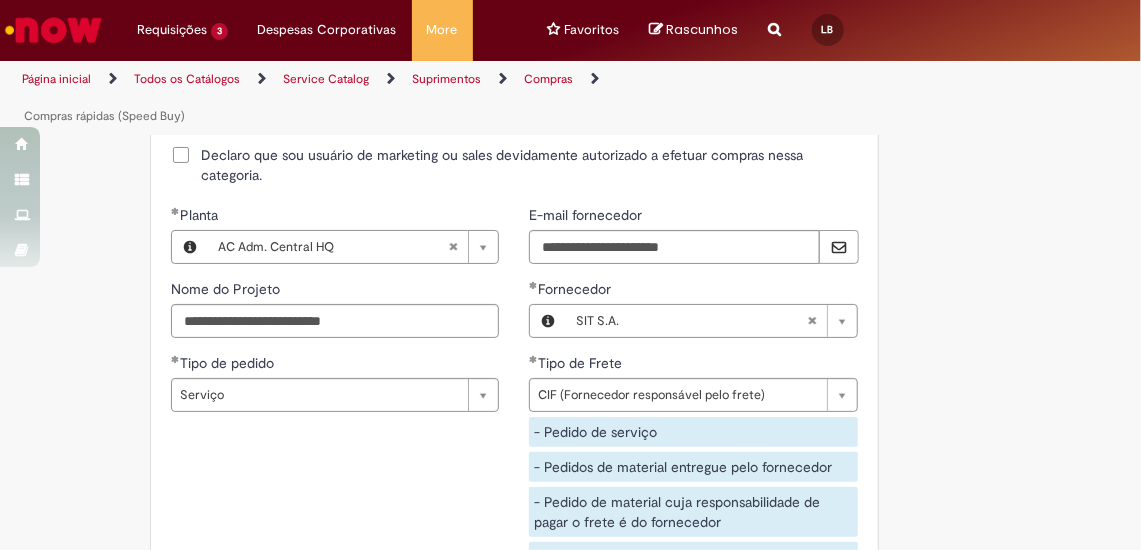 type on "**********" 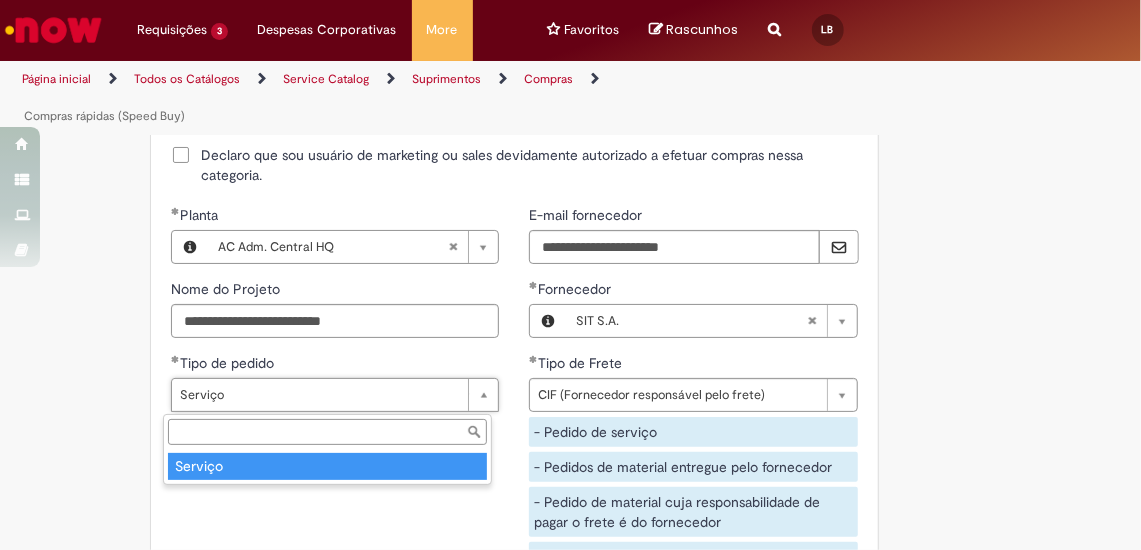 type on "*******" 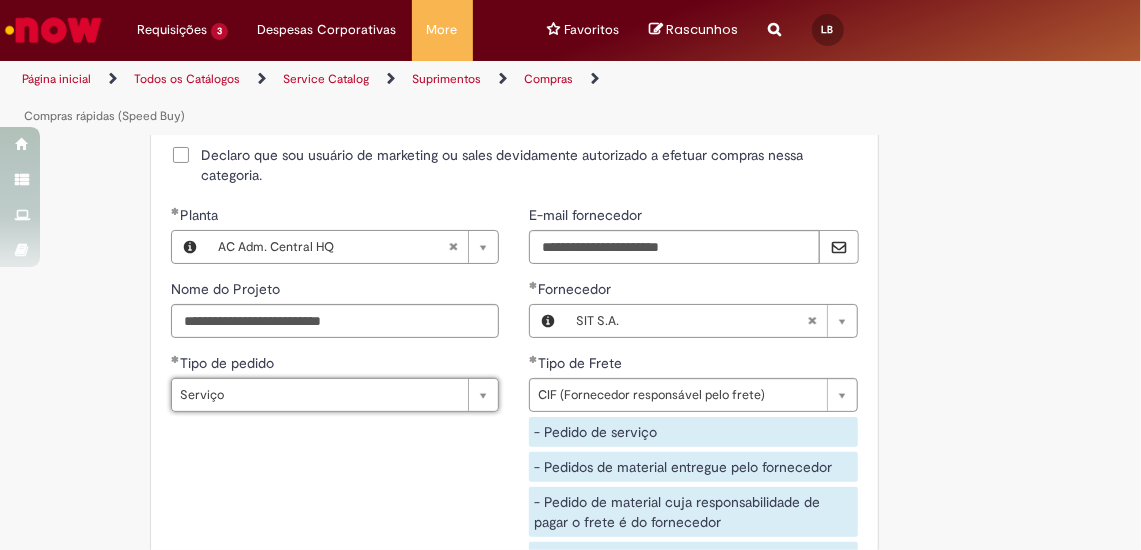 scroll, scrollTop: 0, scrollLeft: 46, axis: horizontal 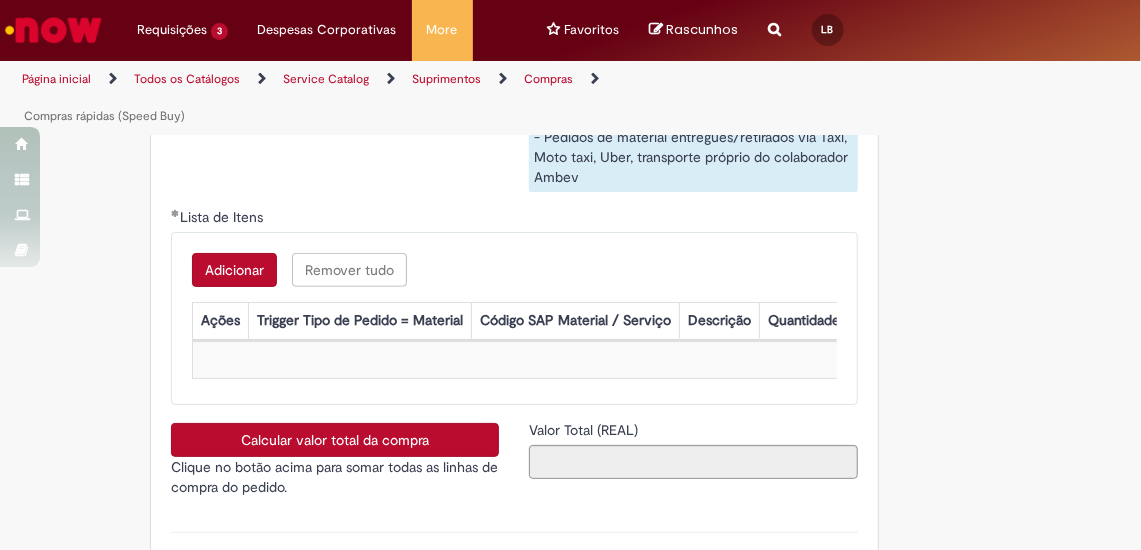 click on "Adicionar" at bounding box center [234, 270] 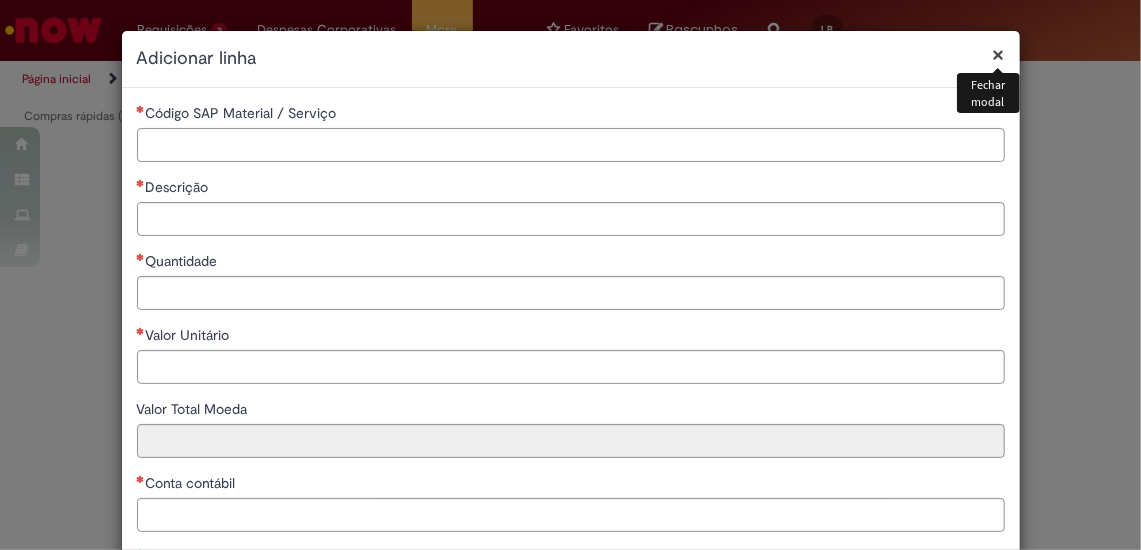click on "Código SAP Material / Serviço" at bounding box center [571, 145] 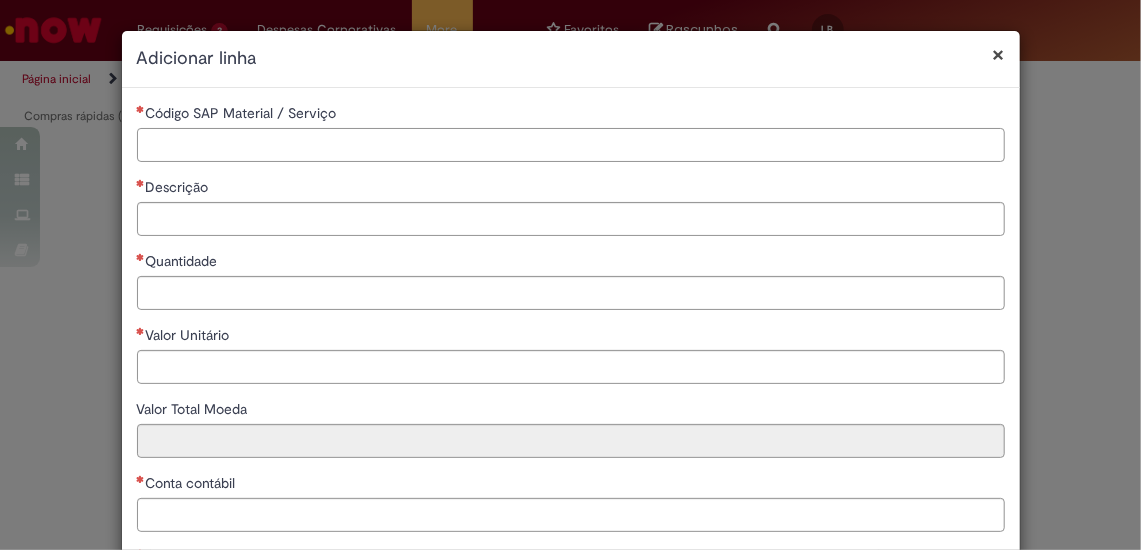 paste on "*******" 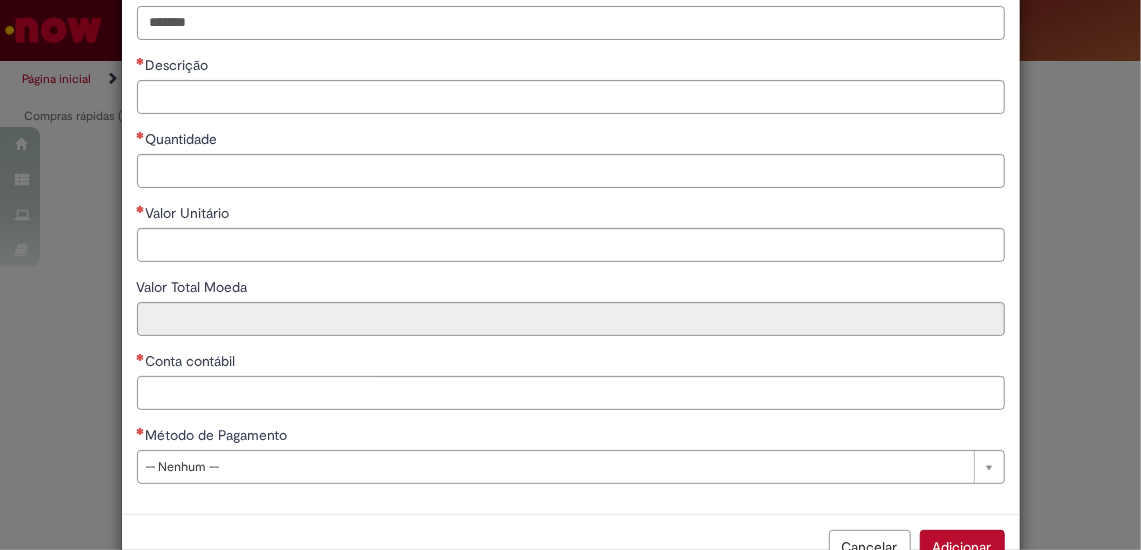 scroll, scrollTop: 139, scrollLeft: 0, axis: vertical 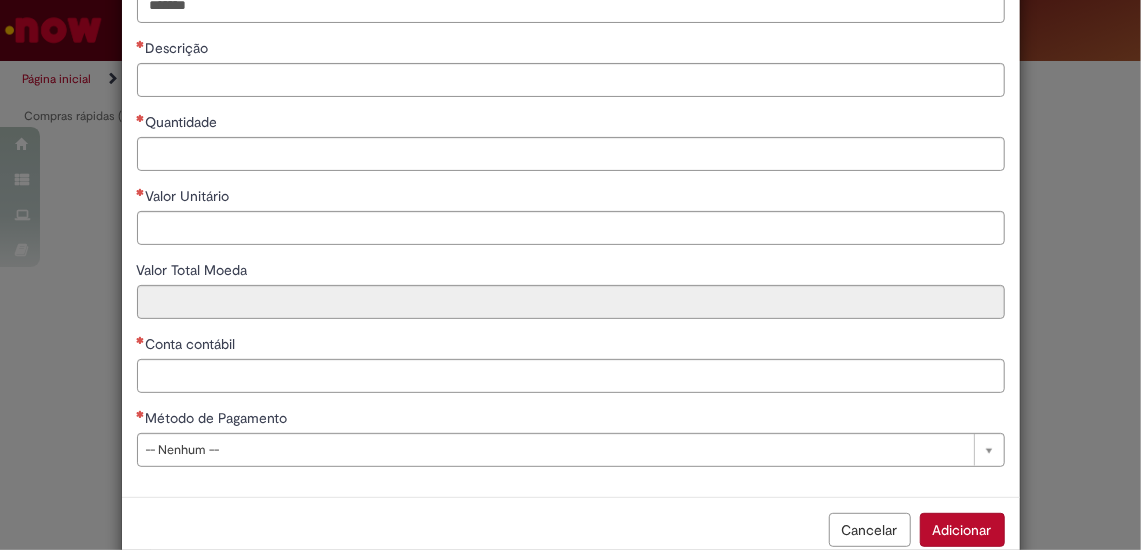 type on "*******" 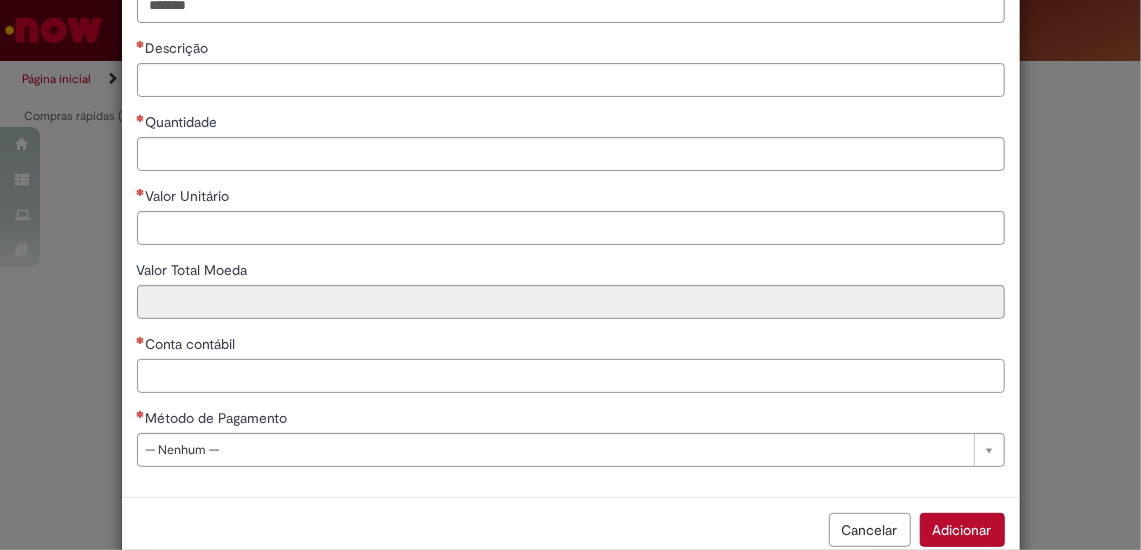 click on "Conta contábil" at bounding box center (571, 376) 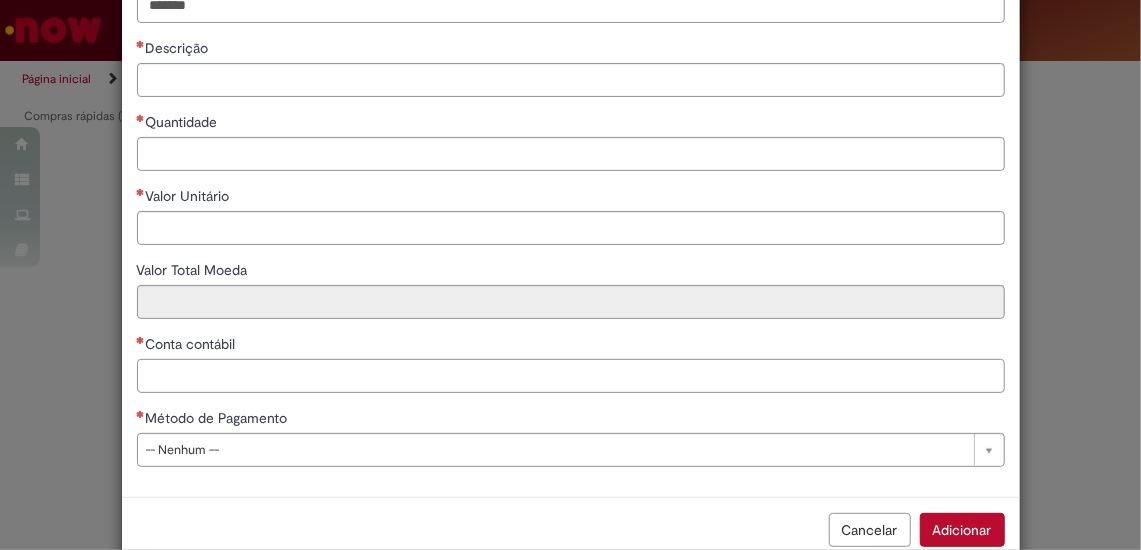 paste on "*******" 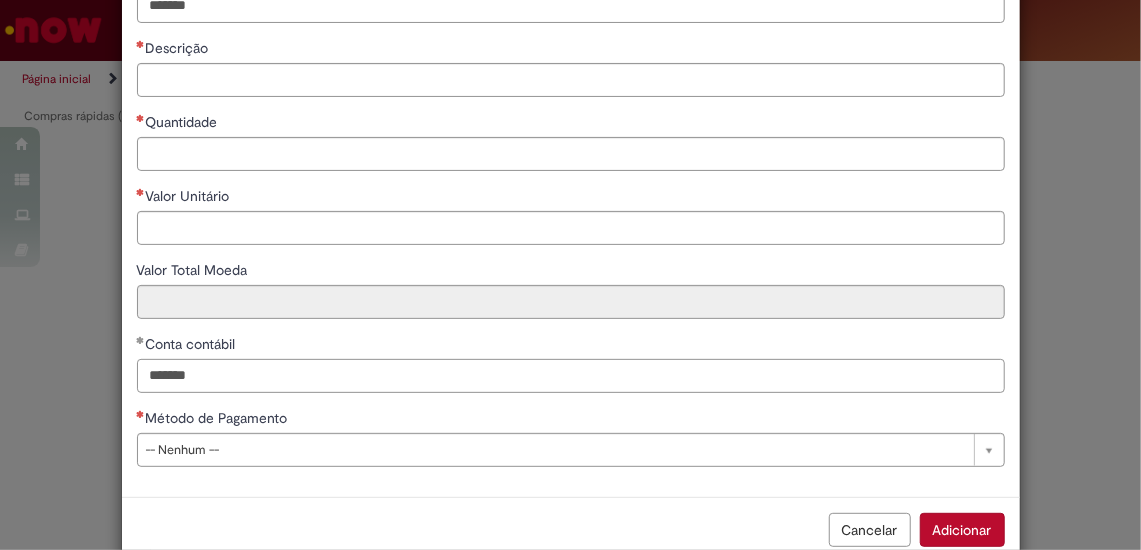 type on "*******" 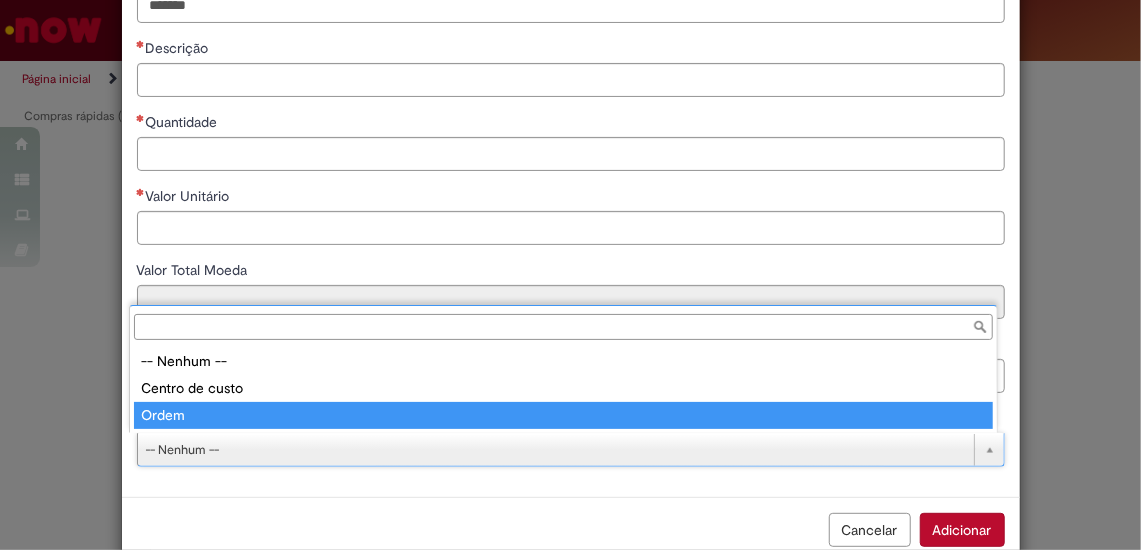 type on "*****" 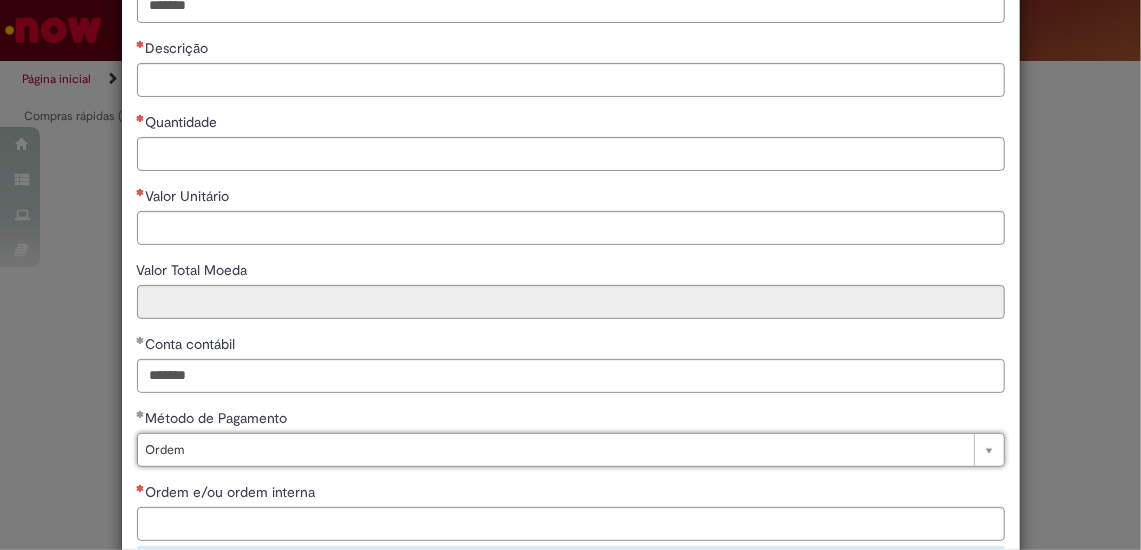 scroll, scrollTop: 288, scrollLeft: 0, axis: vertical 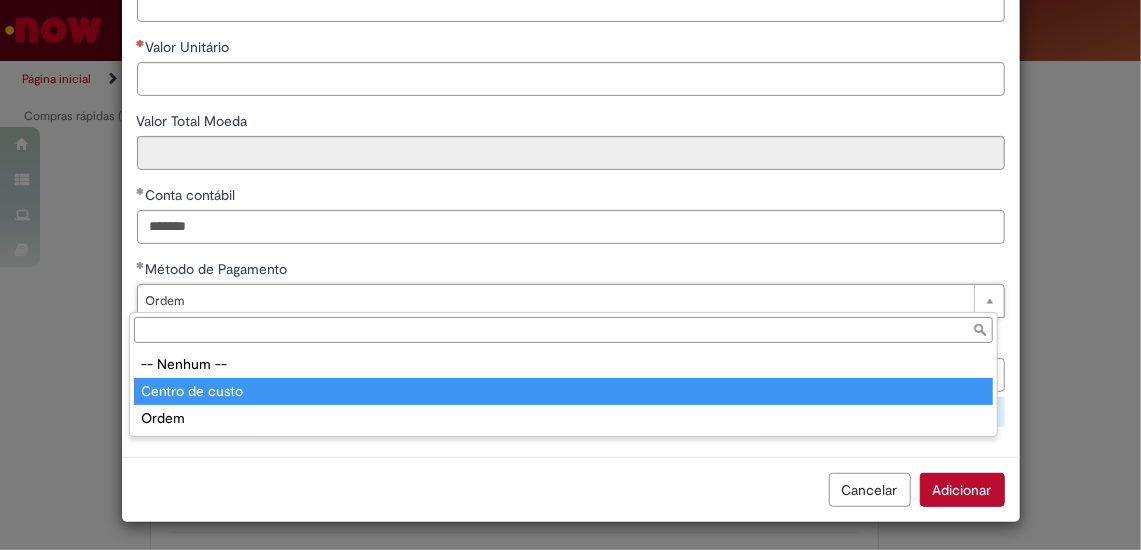 type on "**********" 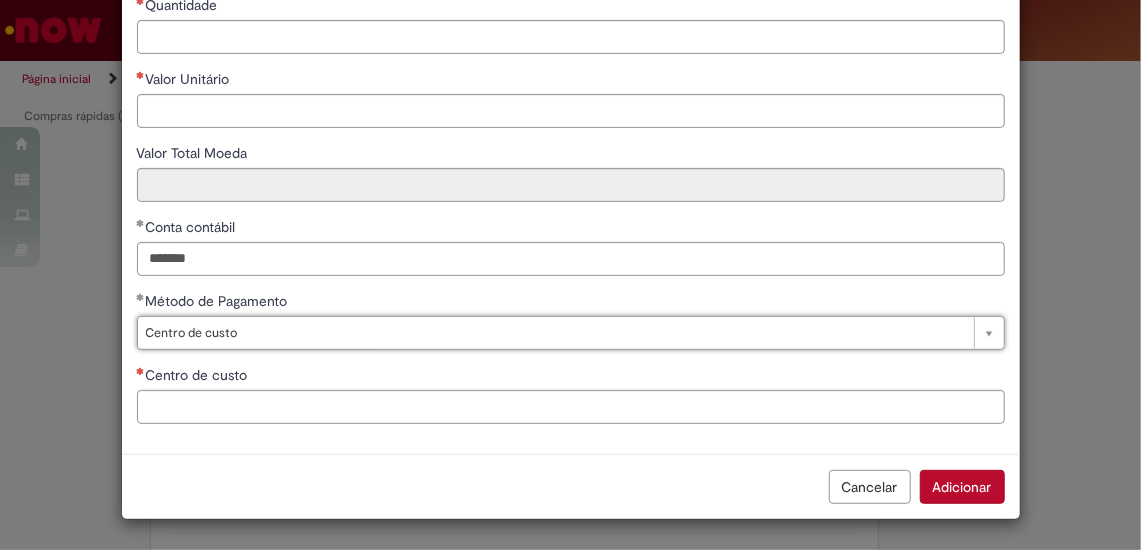 scroll, scrollTop: 0, scrollLeft: 42, axis: horizontal 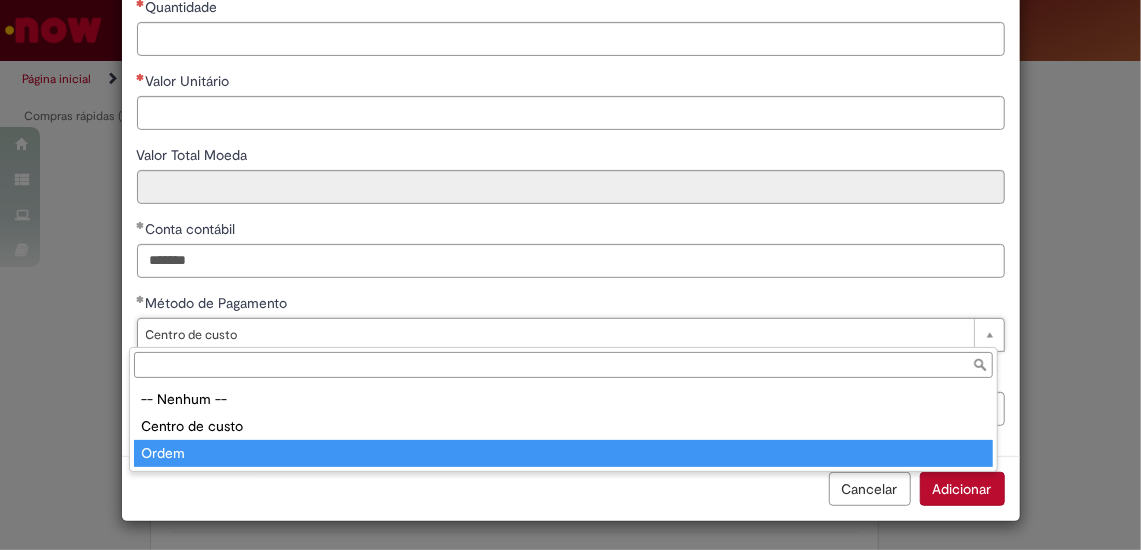 type on "*****" 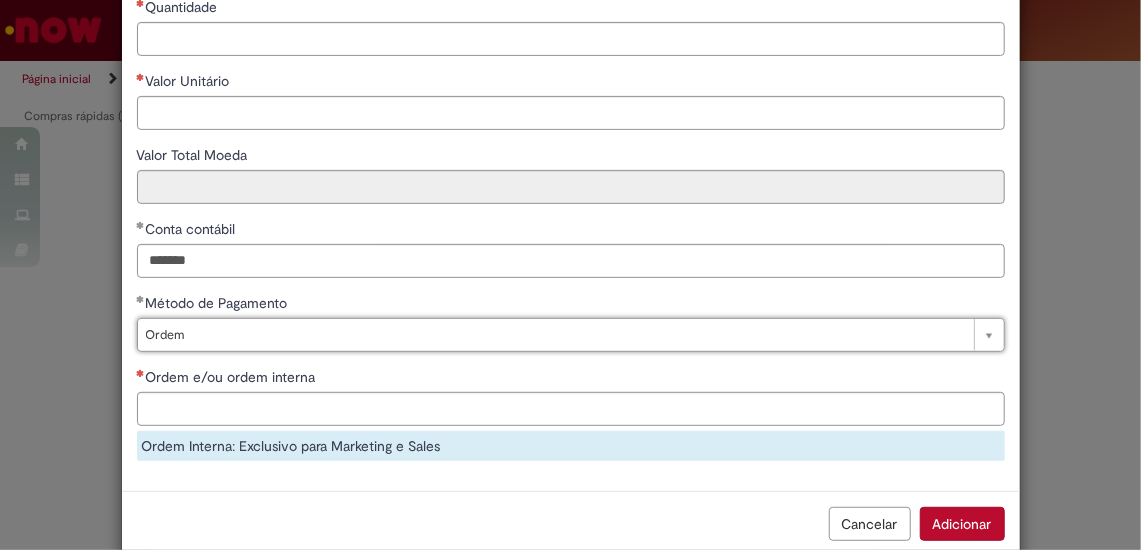scroll, scrollTop: 0, scrollLeft: 42, axis: horizontal 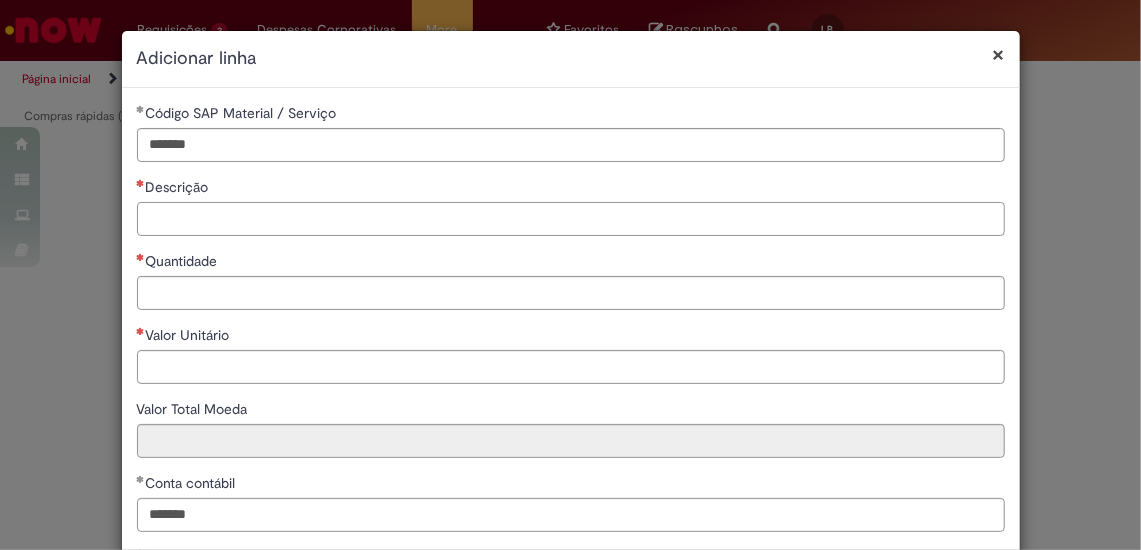 click on "Descrição" at bounding box center (571, 219) 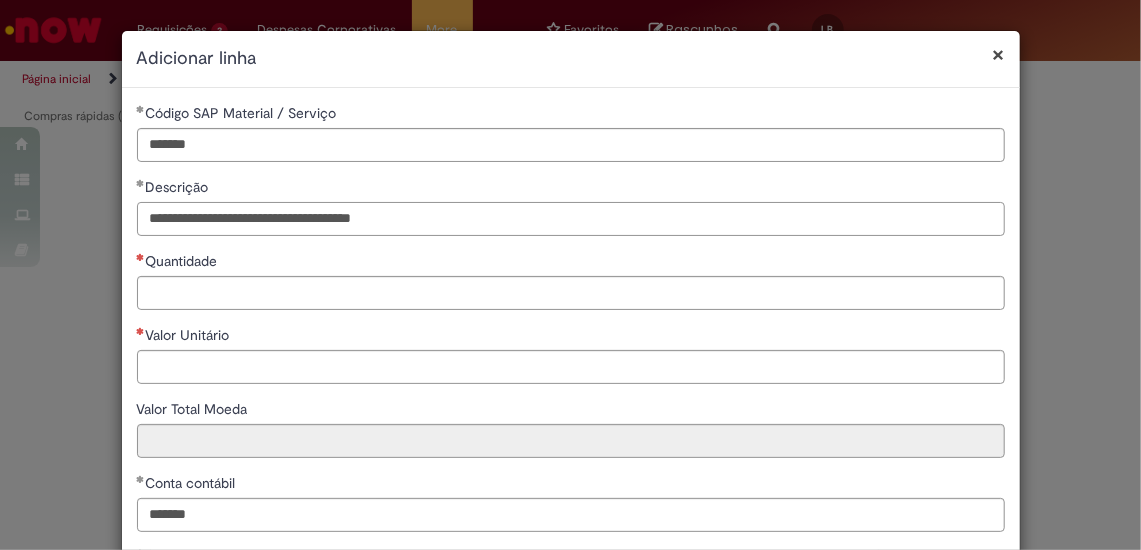 click on "**********" at bounding box center (571, 219) 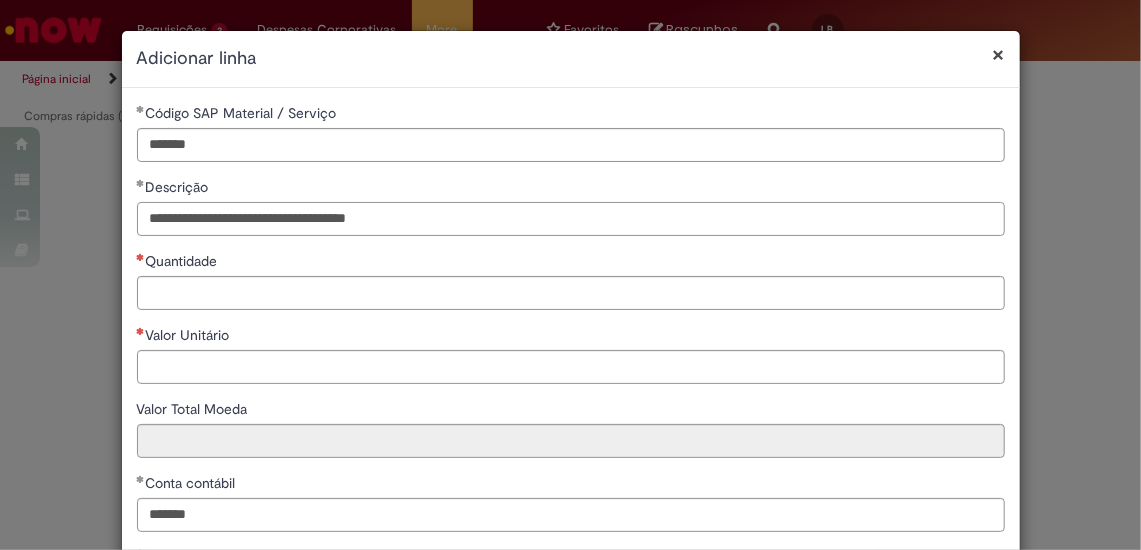 click on "**********" at bounding box center (571, 219) 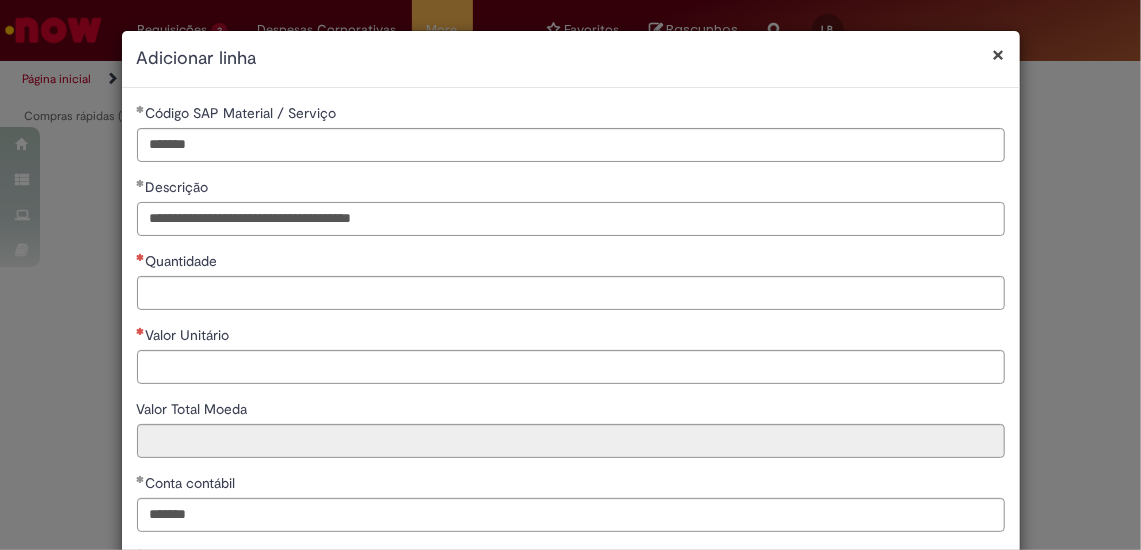 type on "**********" 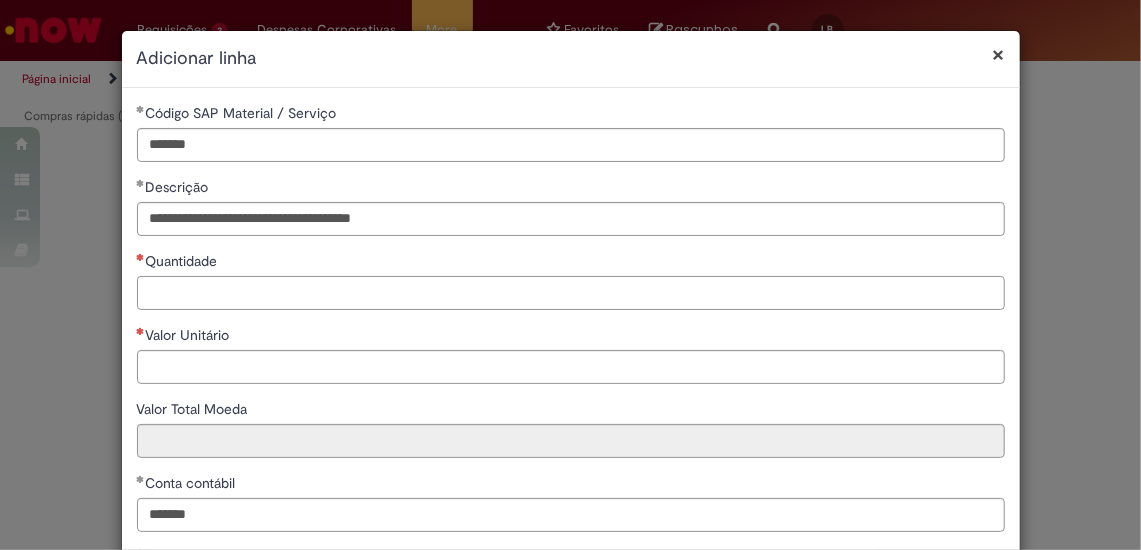 click on "Quantidade" at bounding box center (571, 293) 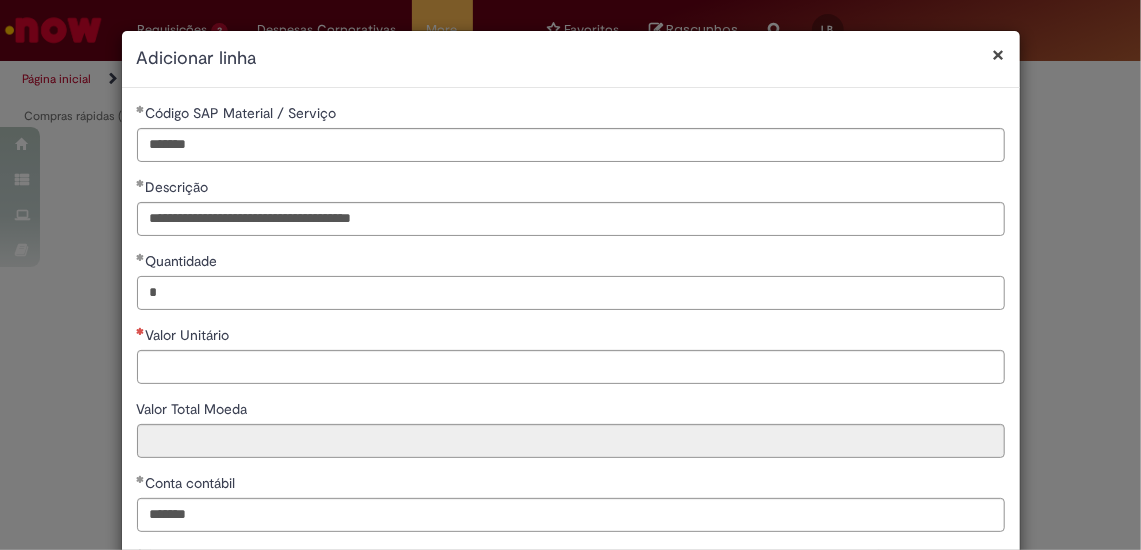 type on "*" 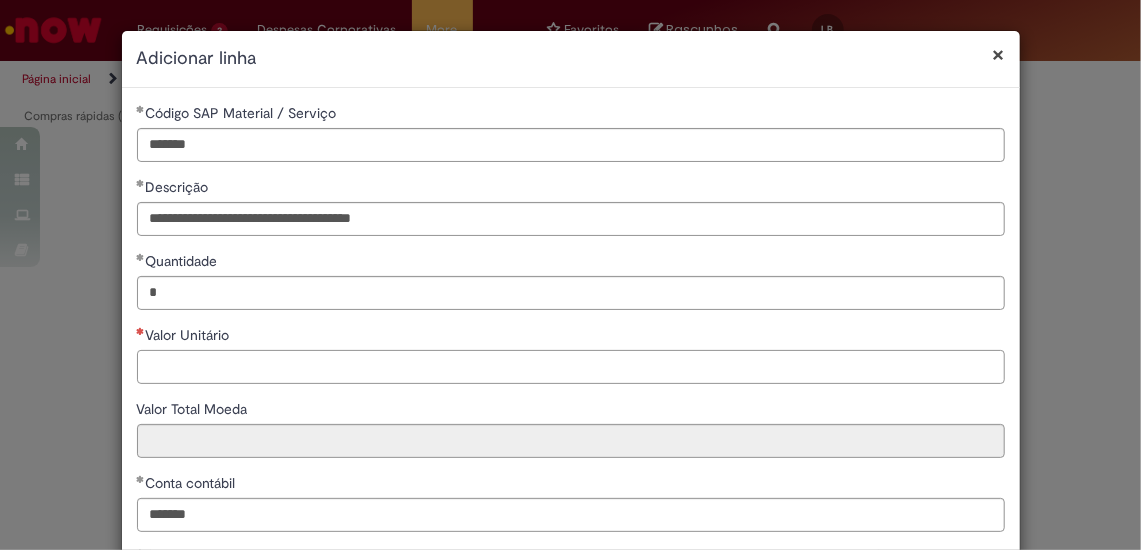 click on "Valor Unitário" at bounding box center [571, 367] 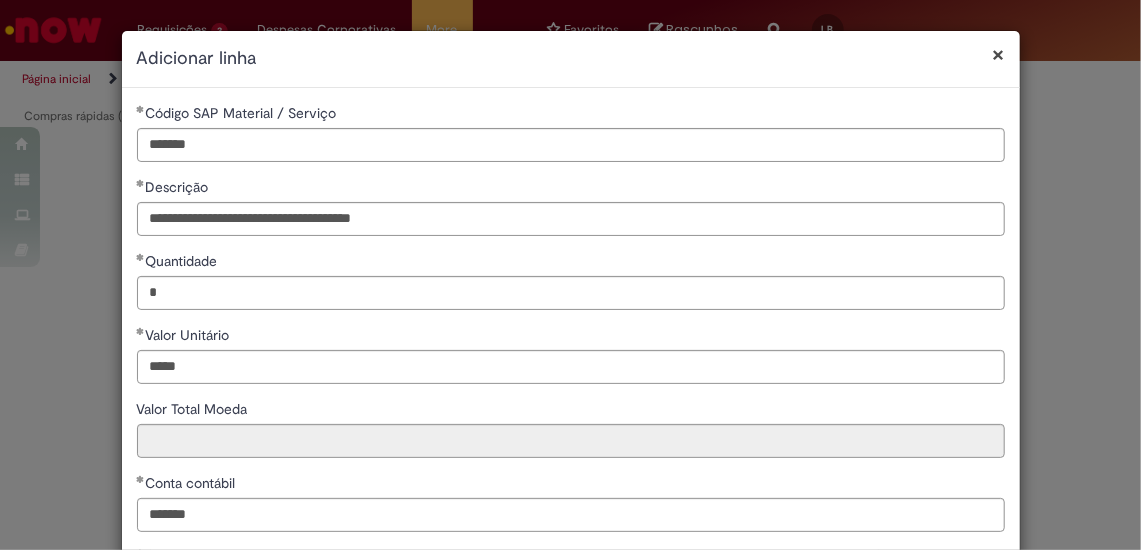 type on "********" 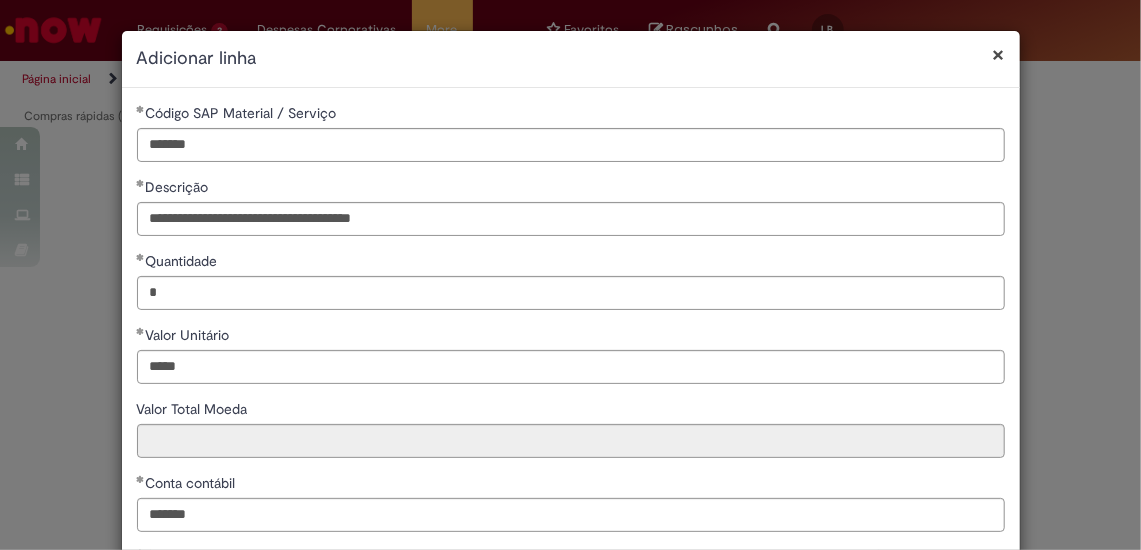 type on "********" 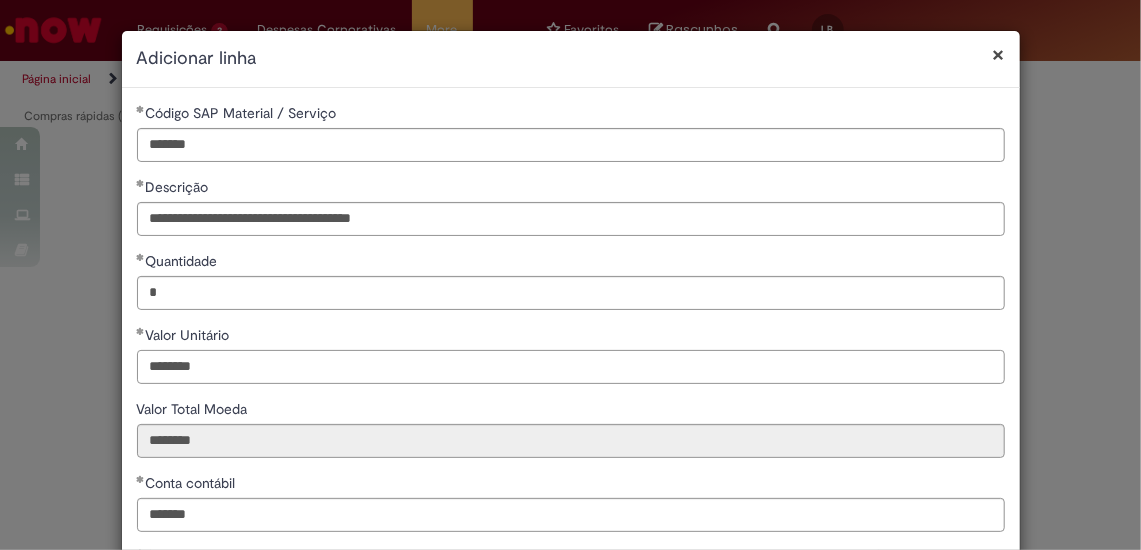 type on "********" 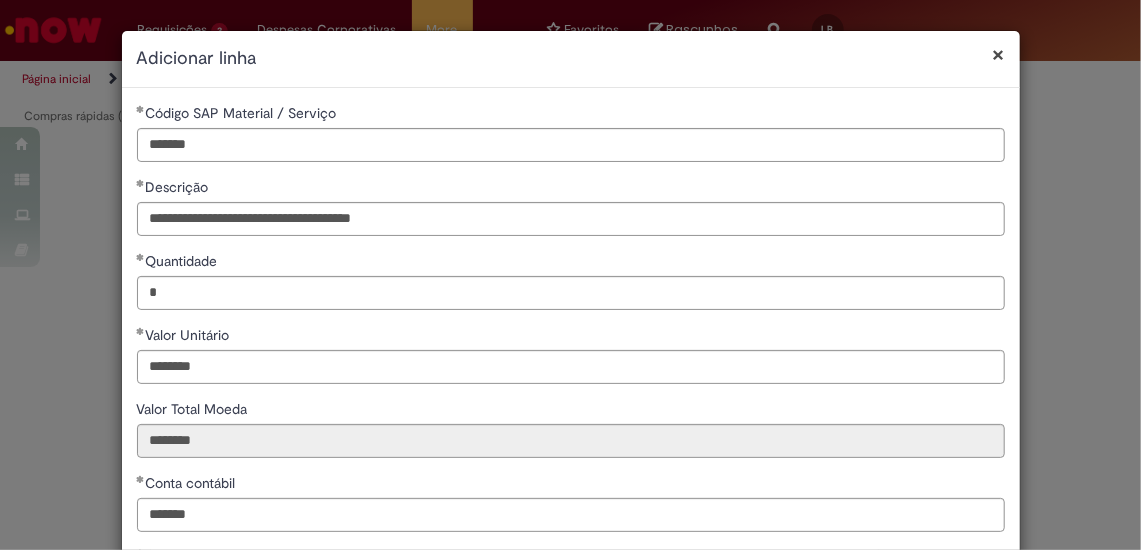 type on "********" 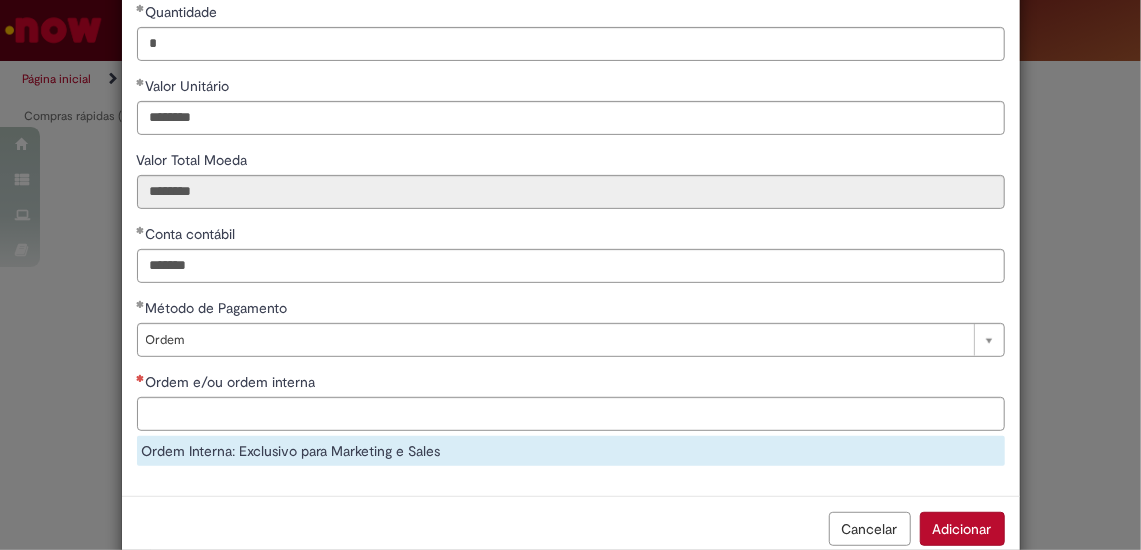 scroll, scrollTop: 248, scrollLeft: 0, axis: vertical 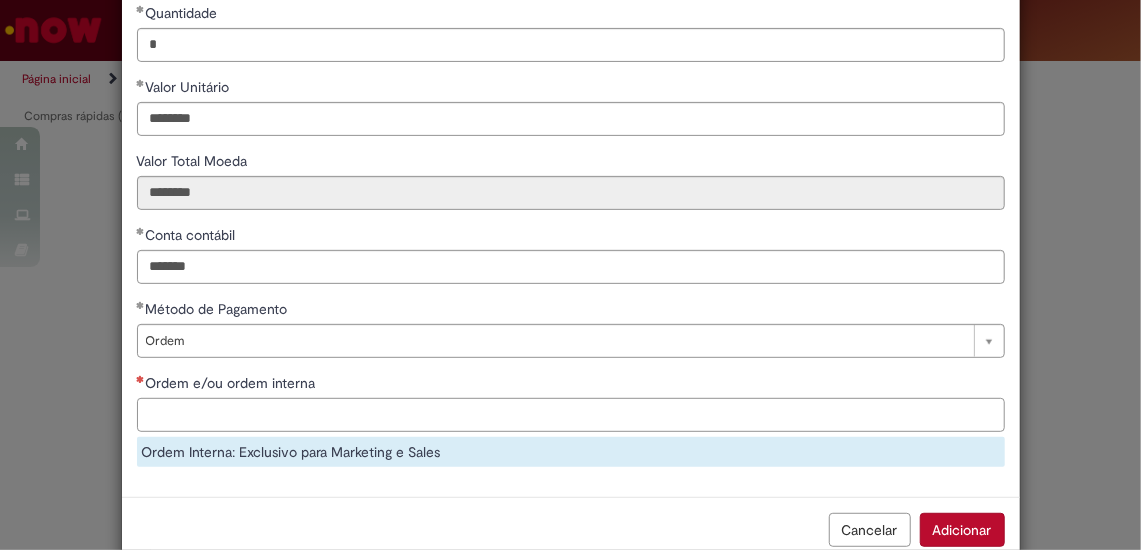 click on "Ordem e/ou ordem interna" at bounding box center [571, 415] 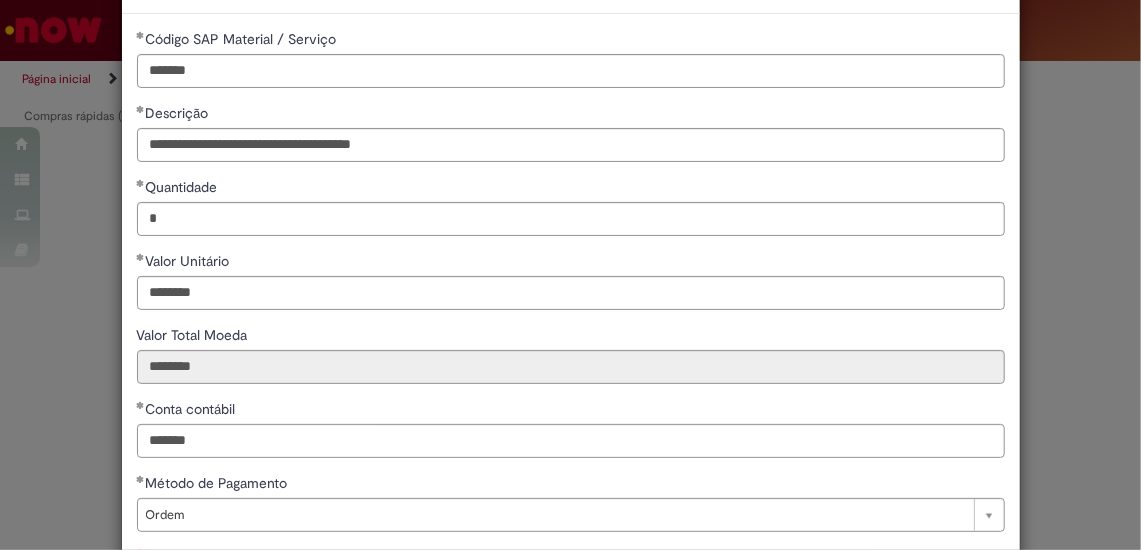 scroll, scrollTop: 72, scrollLeft: 0, axis: vertical 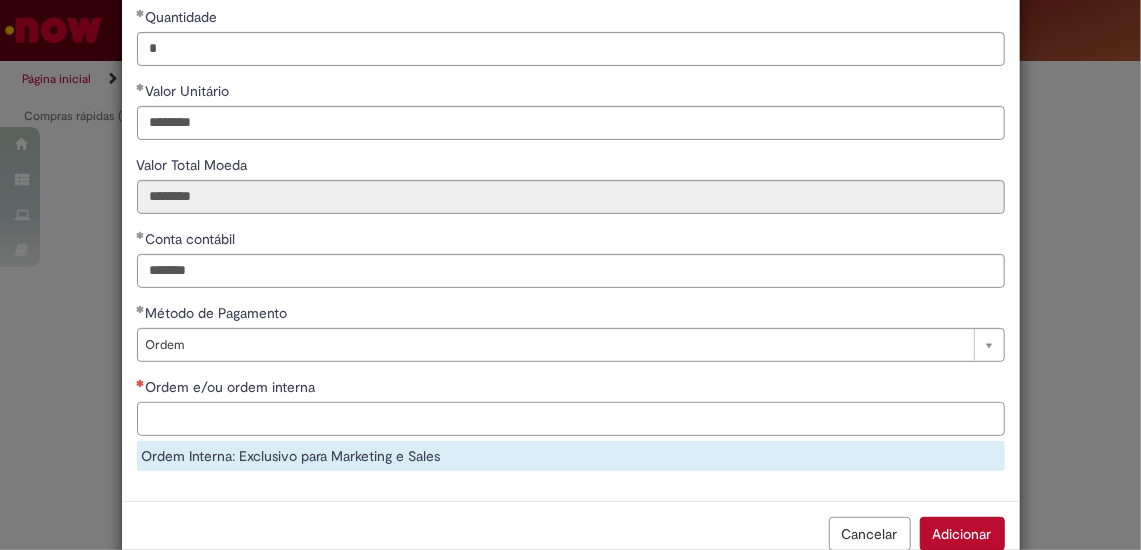 click on "Ordem e/ou ordem interna" at bounding box center [571, 419] 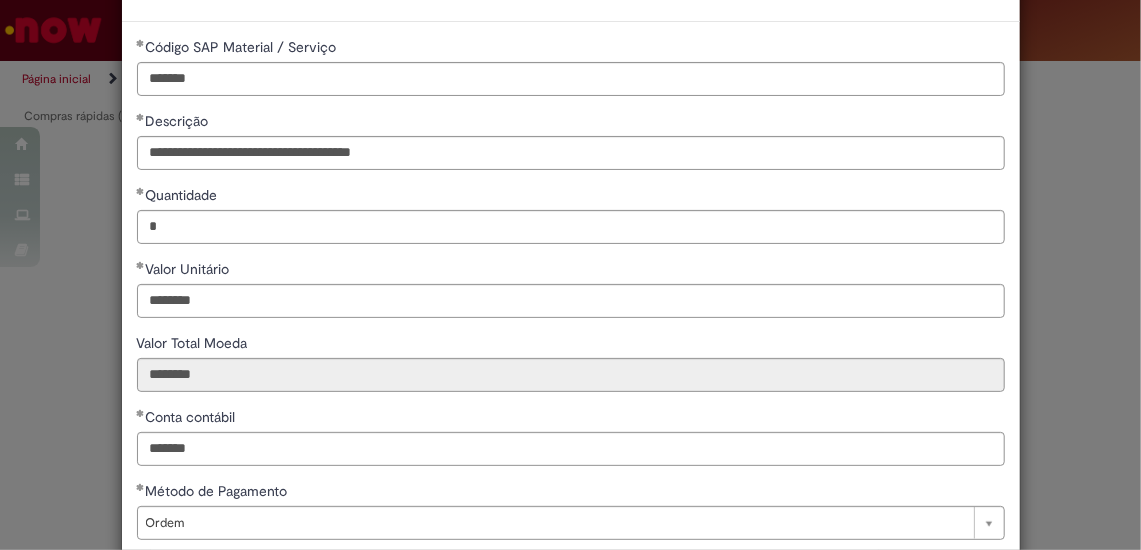 scroll, scrollTop: 64, scrollLeft: 0, axis: vertical 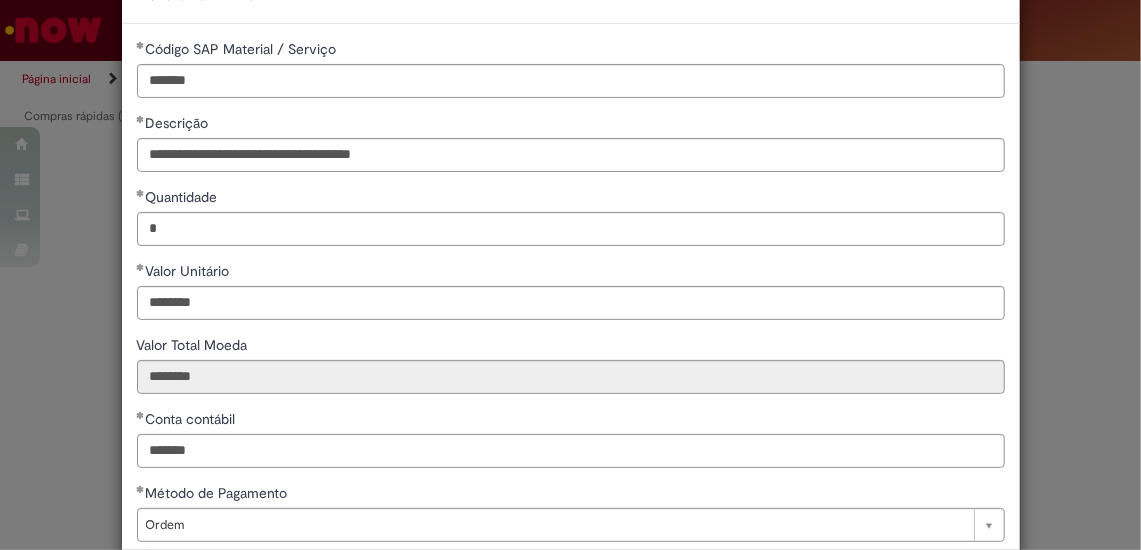 click on "**********" at bounding box center [571, 352] 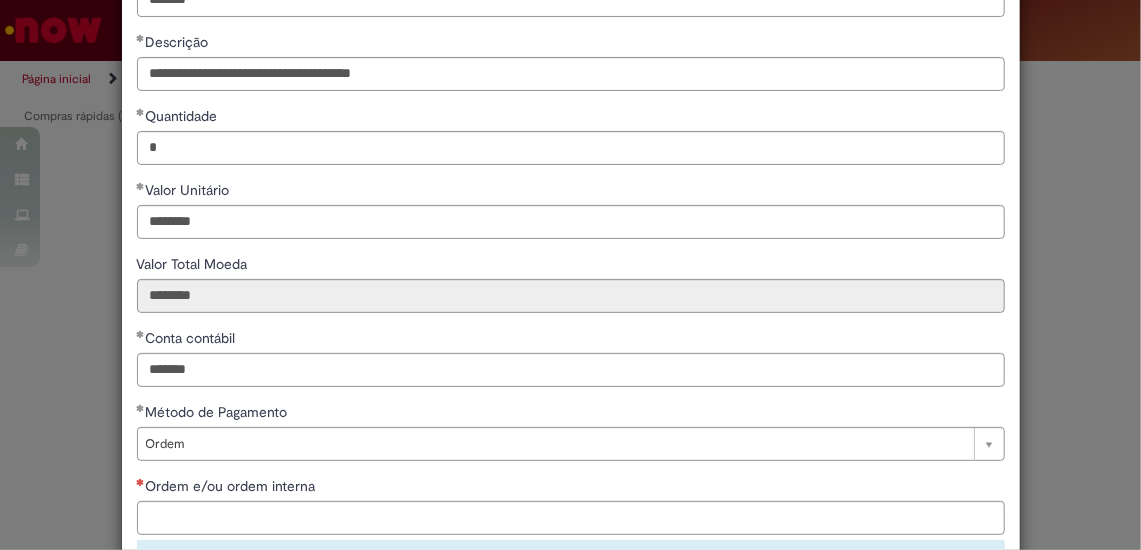 scroll, scrollTop: 290, scrollLeft: 0, axis: vertical 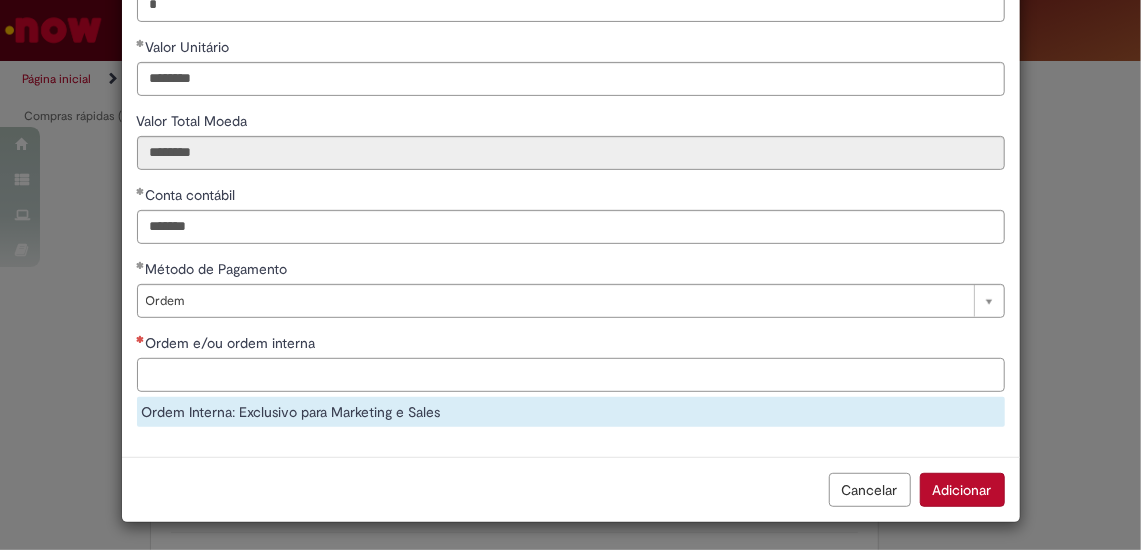 click on "Ordem e/ou ordem interna" at bounding box center [571, 375] 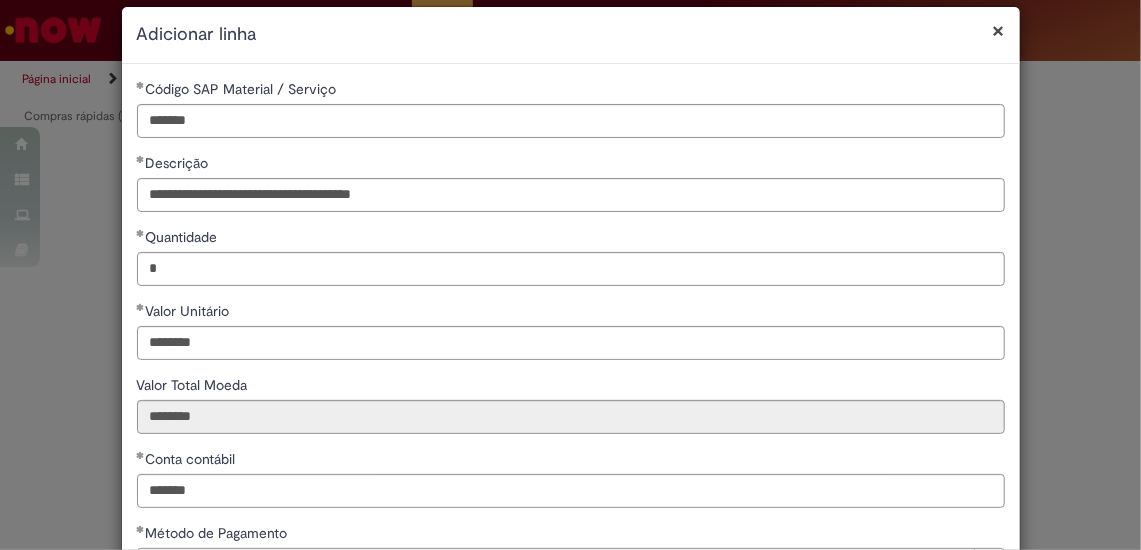 scroll, scrollTop: 0, scrollLeft: 0, axis: both 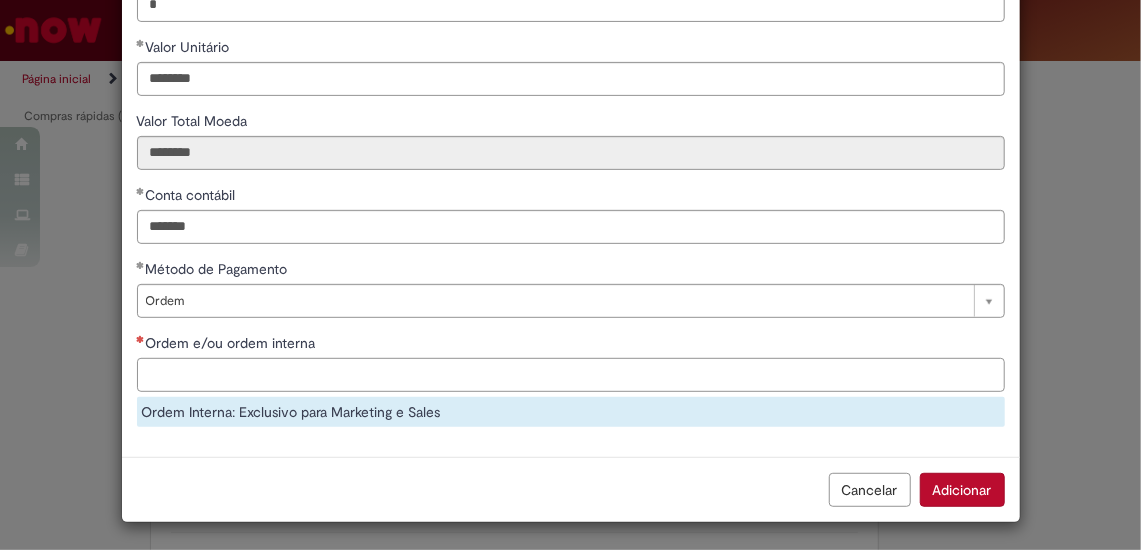 paste on "**********" 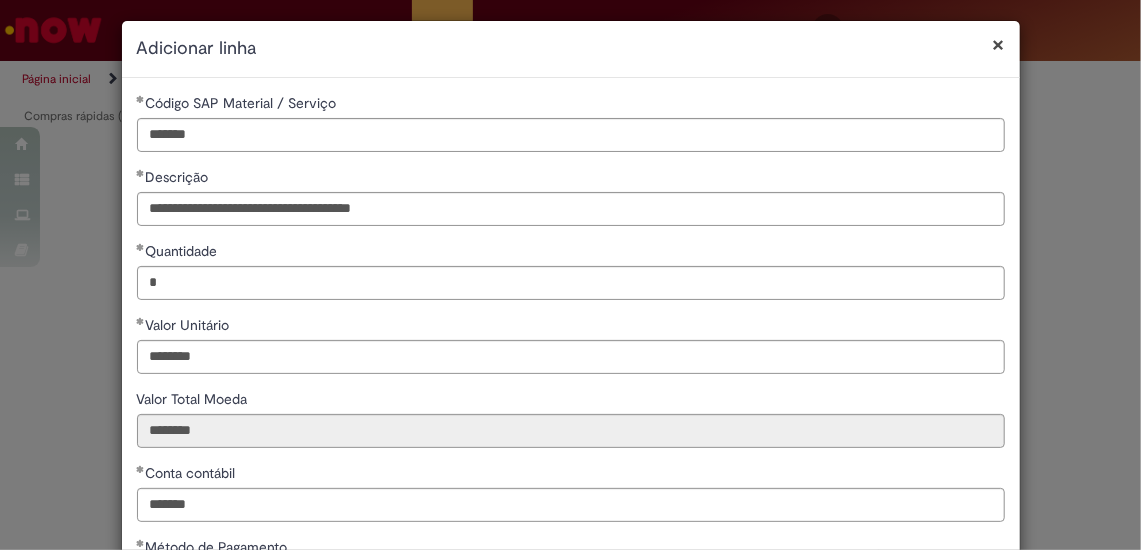scroll, scrollTop: 6, scrollLeft: 0, axis: vertical 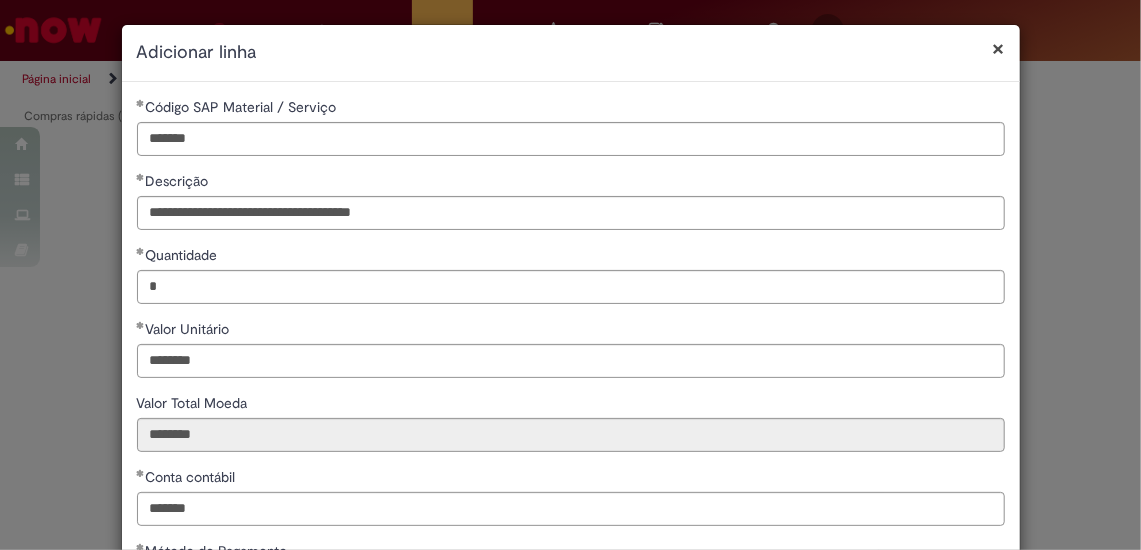 type on "**********" 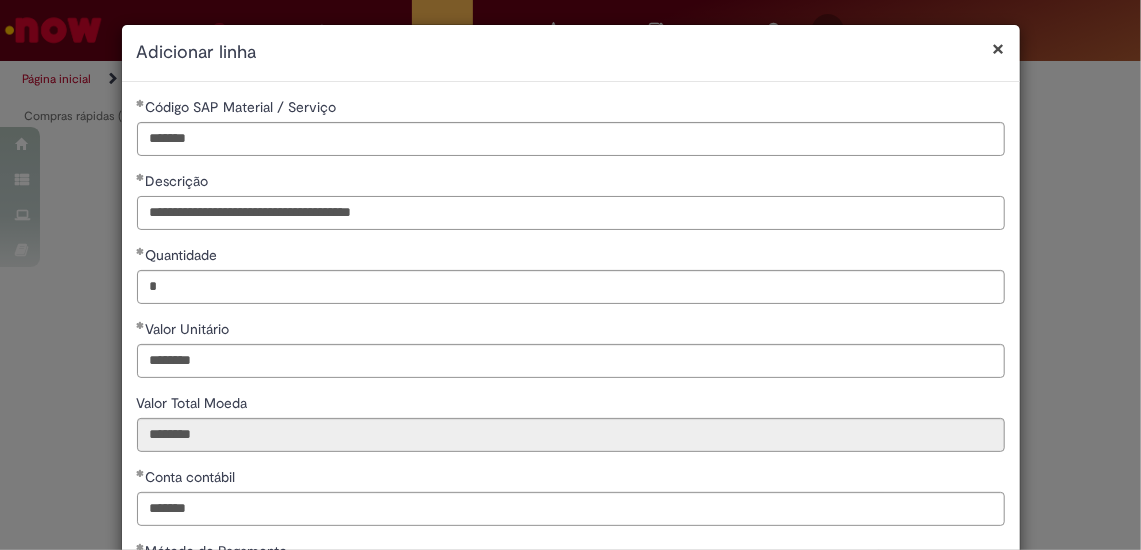 drag, startPoint x: 444, startPoint y: 209, endPoint x: 318, endPoint y: 210, distance: 126.00397 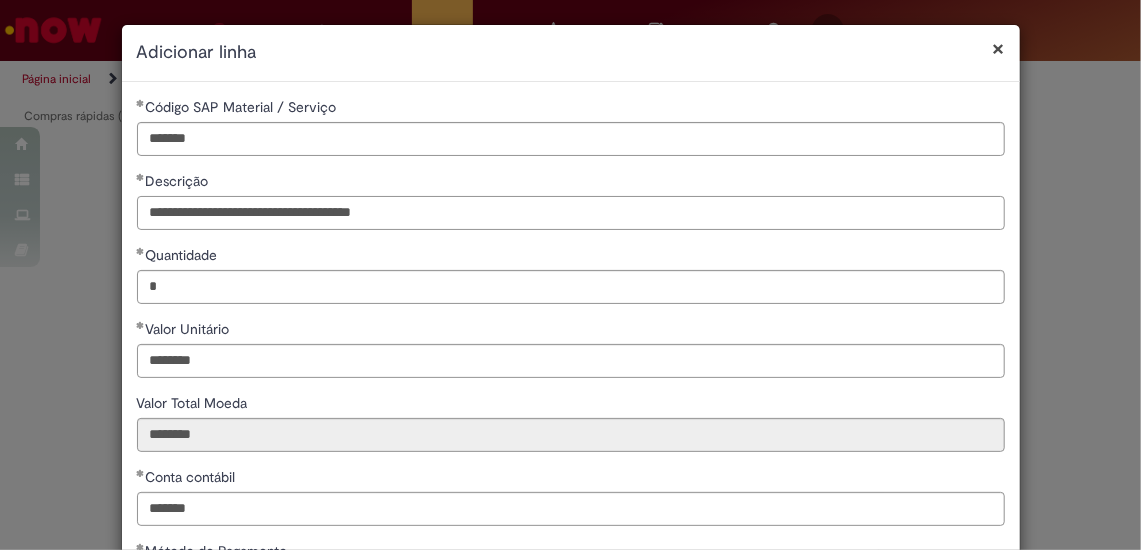 click on "**********" at bounding box center (571, 213) 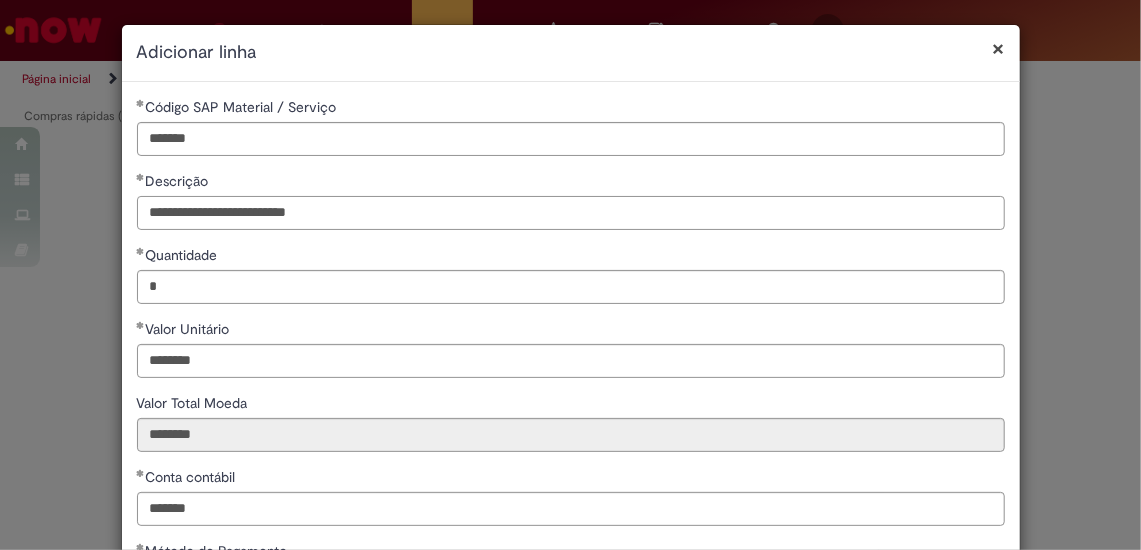 scroll, scrollTop: 254, scrollLeft: 0, axis: vertical 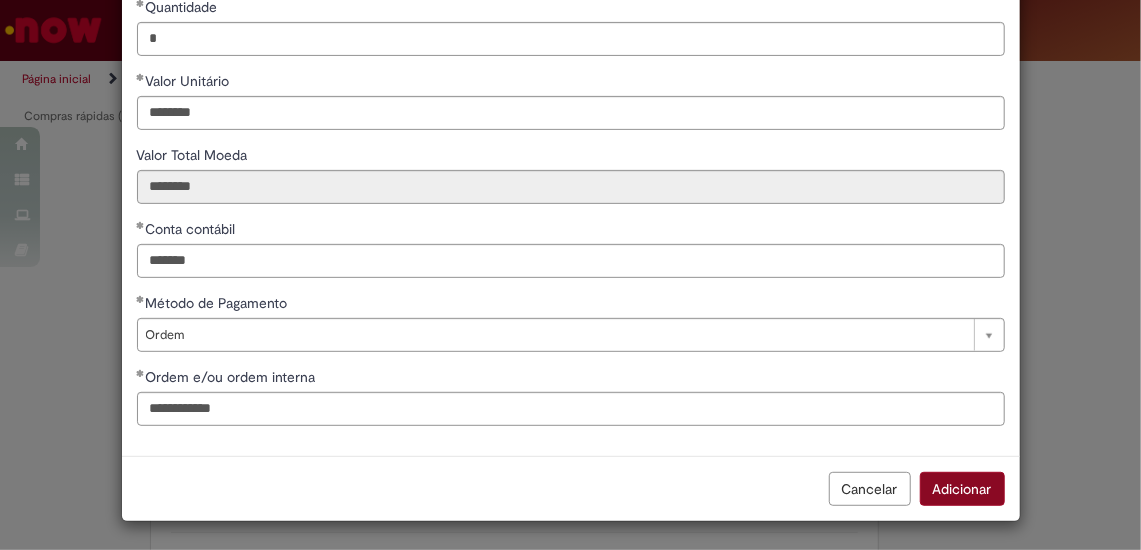 type on "**********" 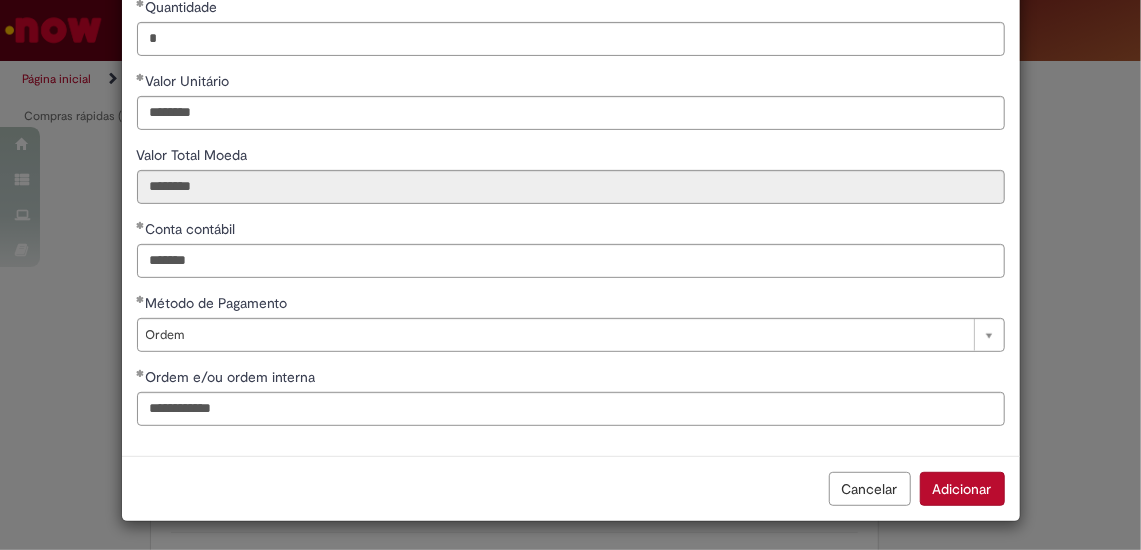 click on "Adicionar" at bounding box center [962, 489] 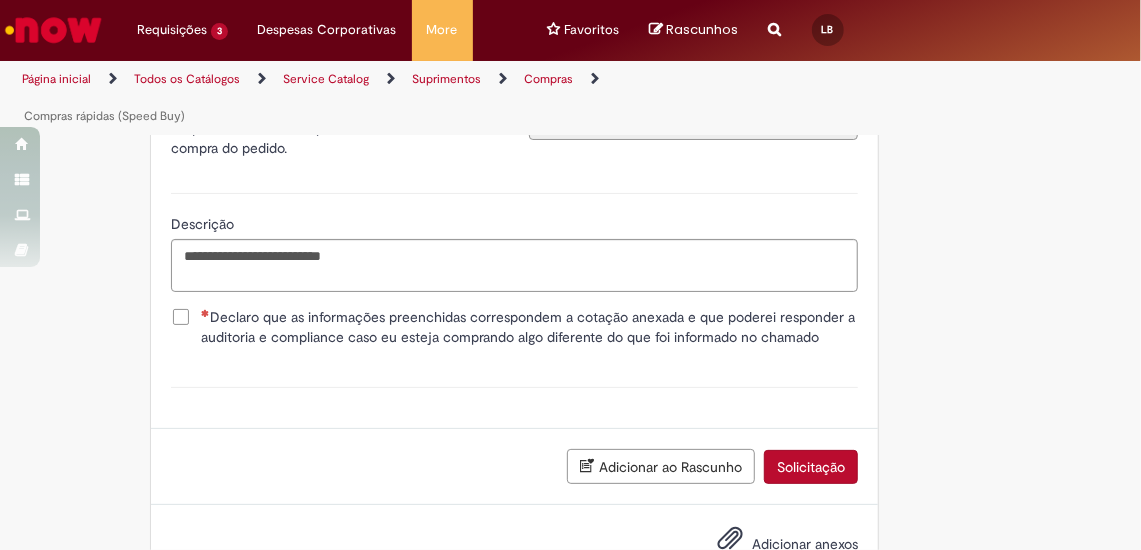 scroll, scrollTop: 4466, scrollLeft: 0, axis: vertical 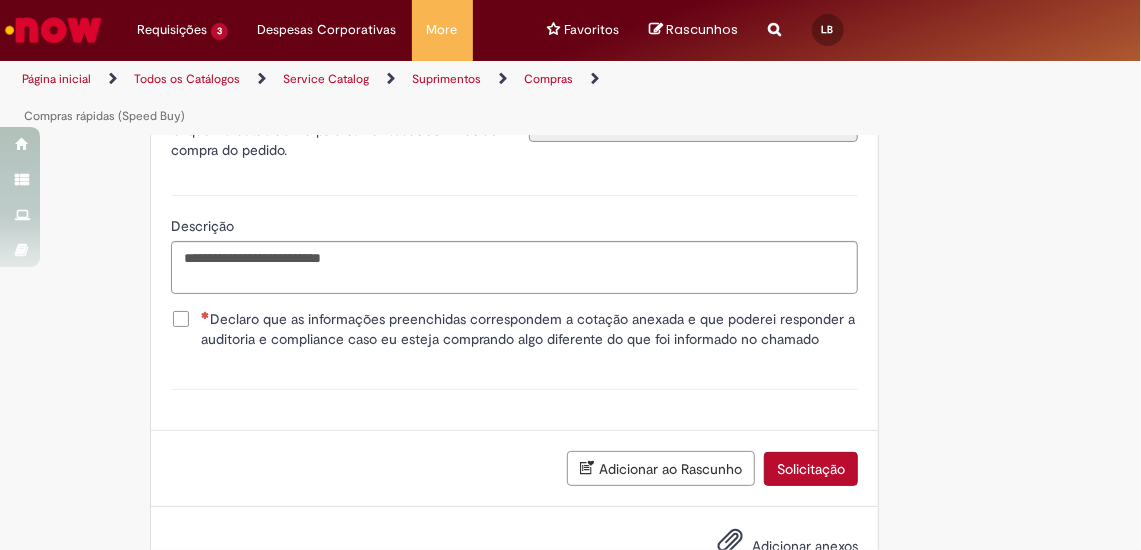 click on "Declaro que as informações preenchidas correspondem a cotação anexada e que poderei responder a auditoria e compliance caso eu esteja comprando algo diferente do que foi informado no chamado" at bounding box center (514, 329) 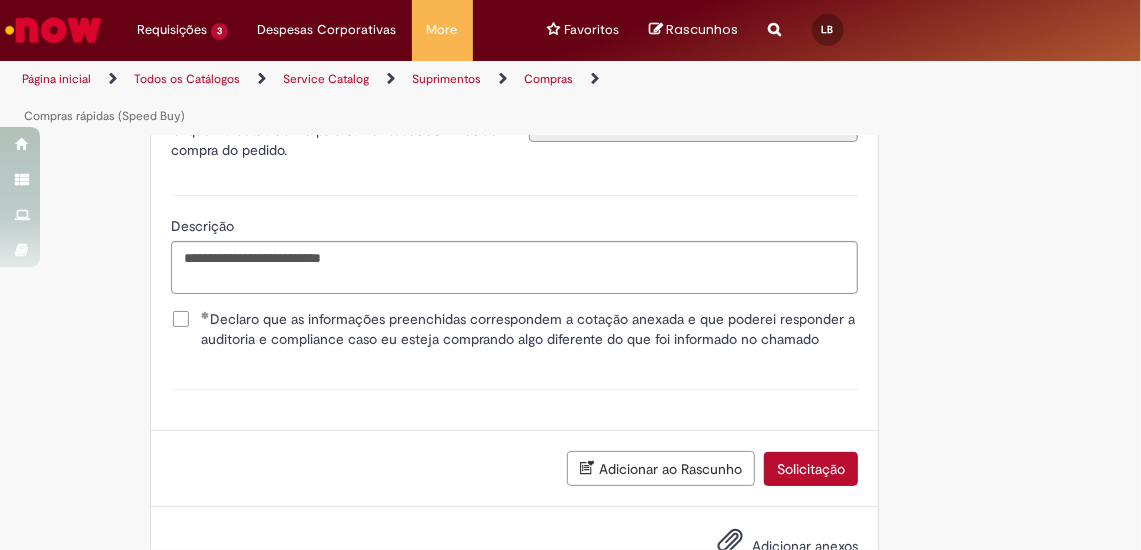scroll, scrollTop: 4526, scrollLeft: 0, axis: vertical 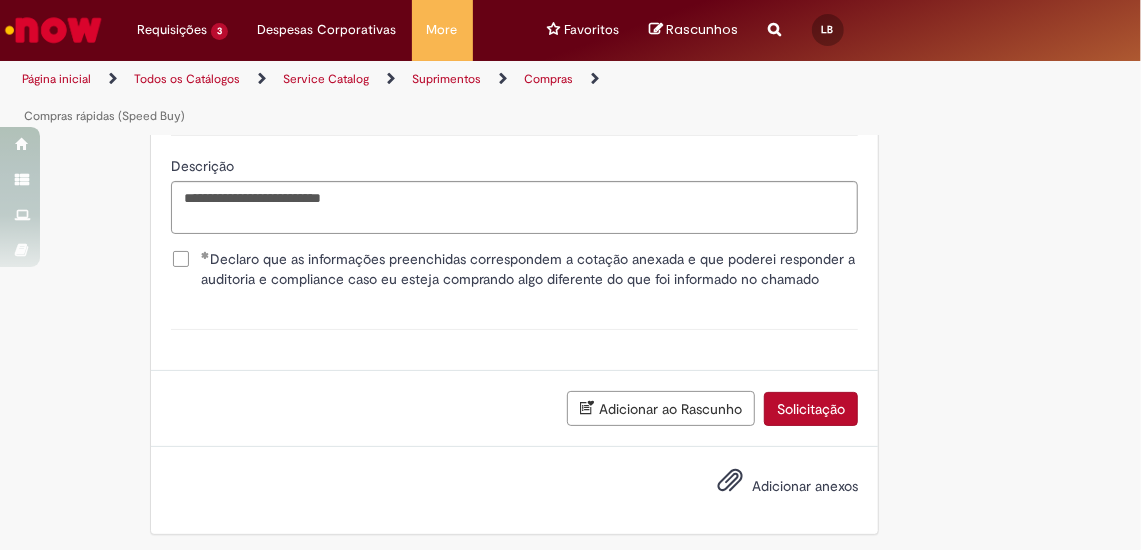 click on "Adicionar anexos" at bounding box center [805, 486] 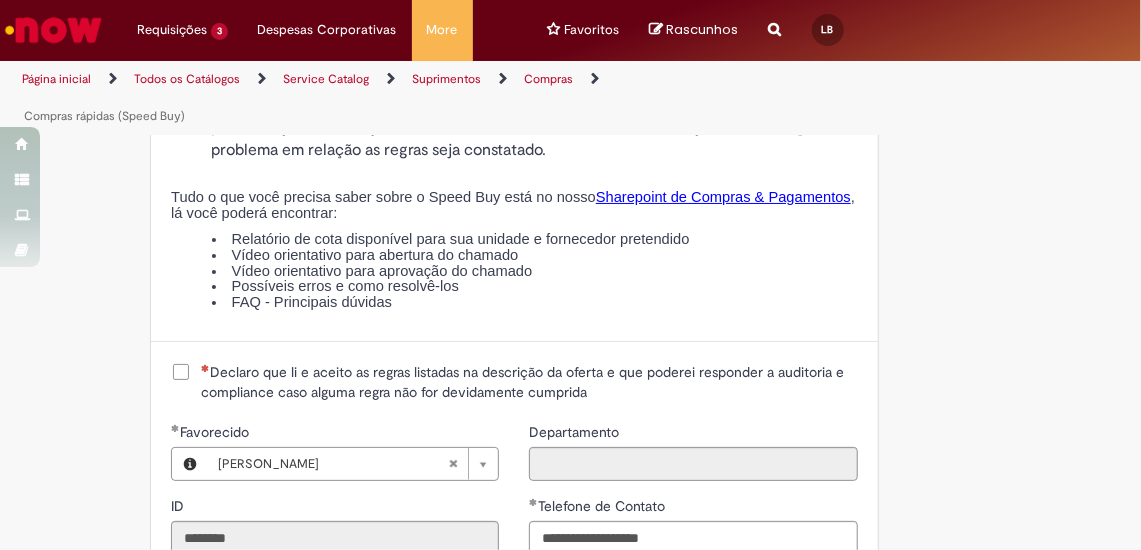 scroll, scrollTop: 2699, scrollLeft: 0, axis: vertical 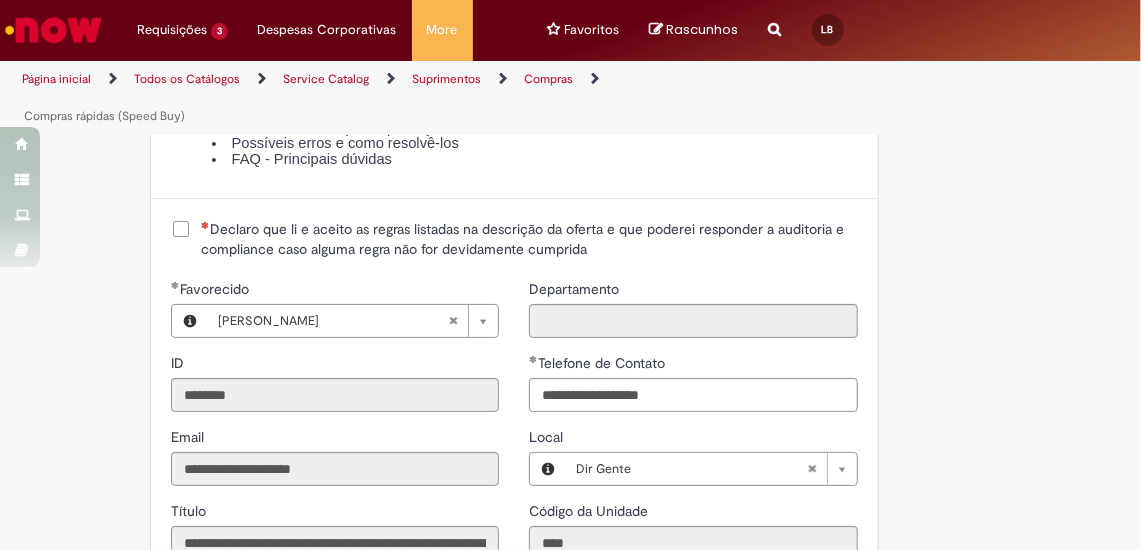 click on "Declaro que li e aceito as regras listadas na descrição da oferta e que poderei responder a auditoria e compliance caso alguma regra não for devidamente cumprida" at bounding box center [529, 239] 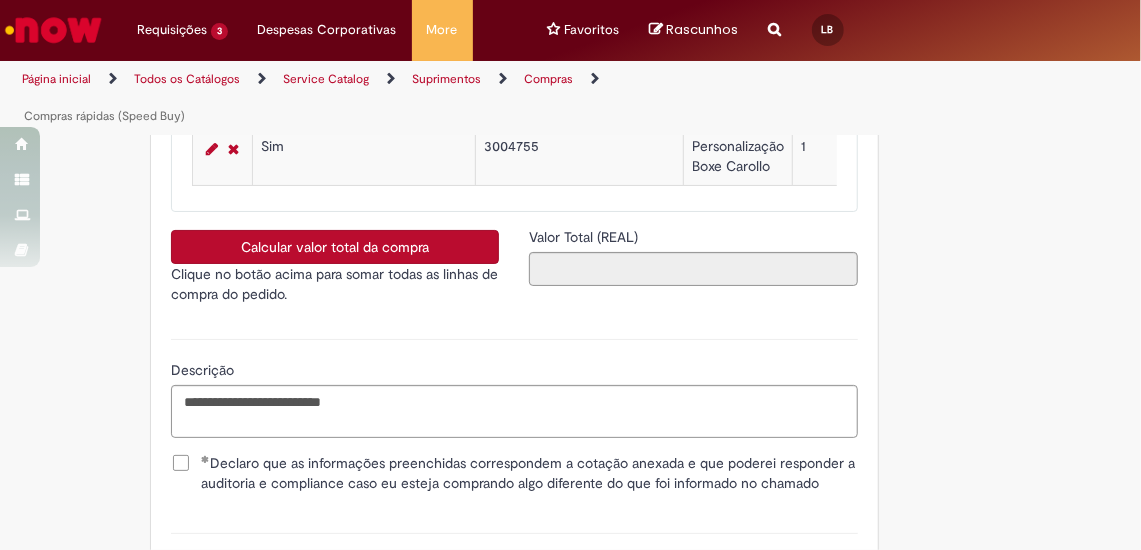 scroll, scrollTop: 4317, scrollLeft: 0, axis: vertical 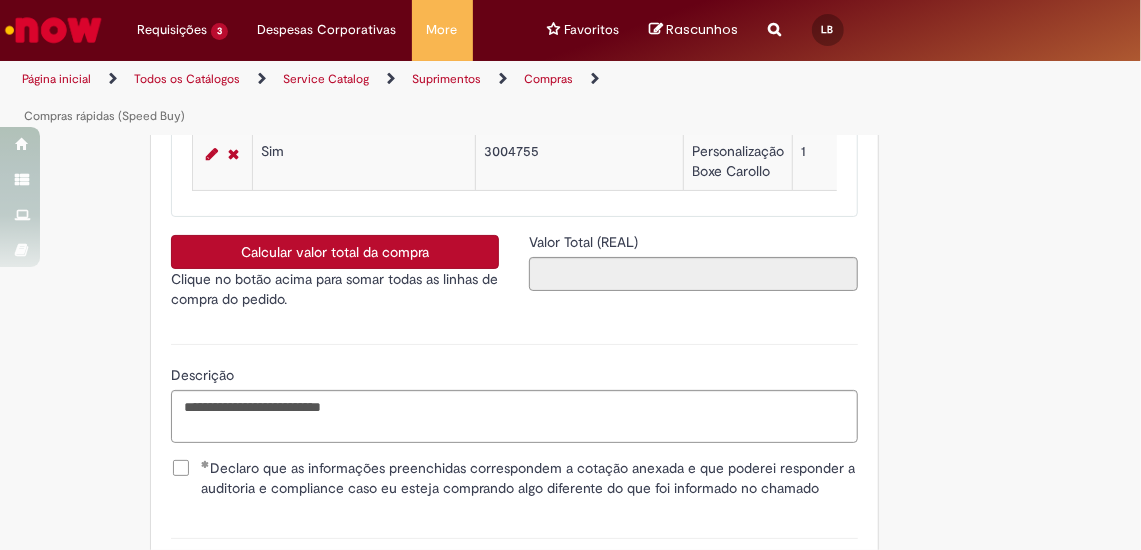 click on "Calcular valor total da compra" at bounding box center [335, 252] 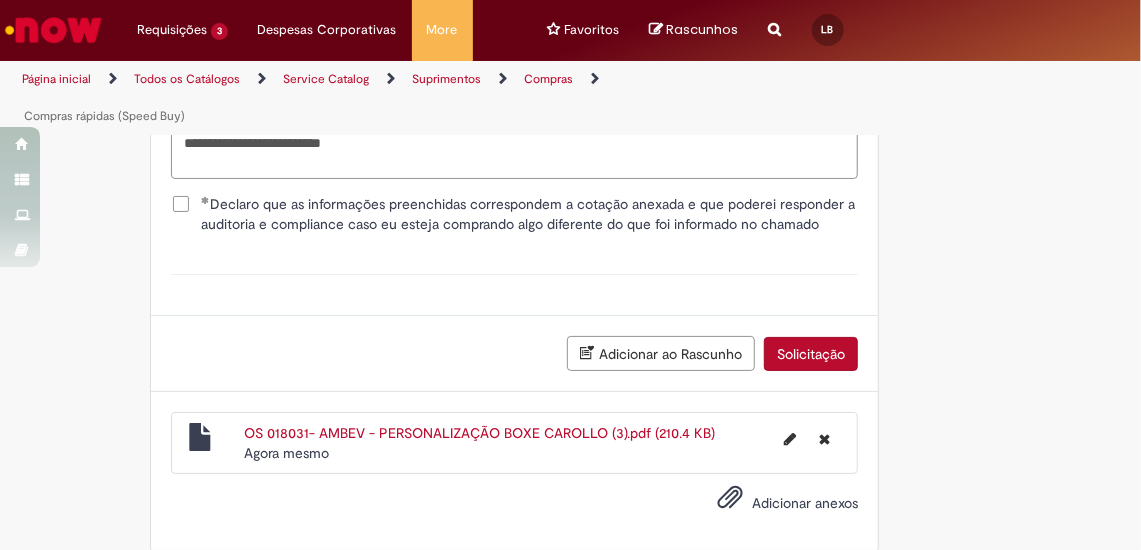 scroll, scrollTop: 4583, scrollLeft: 0, axis: vertical 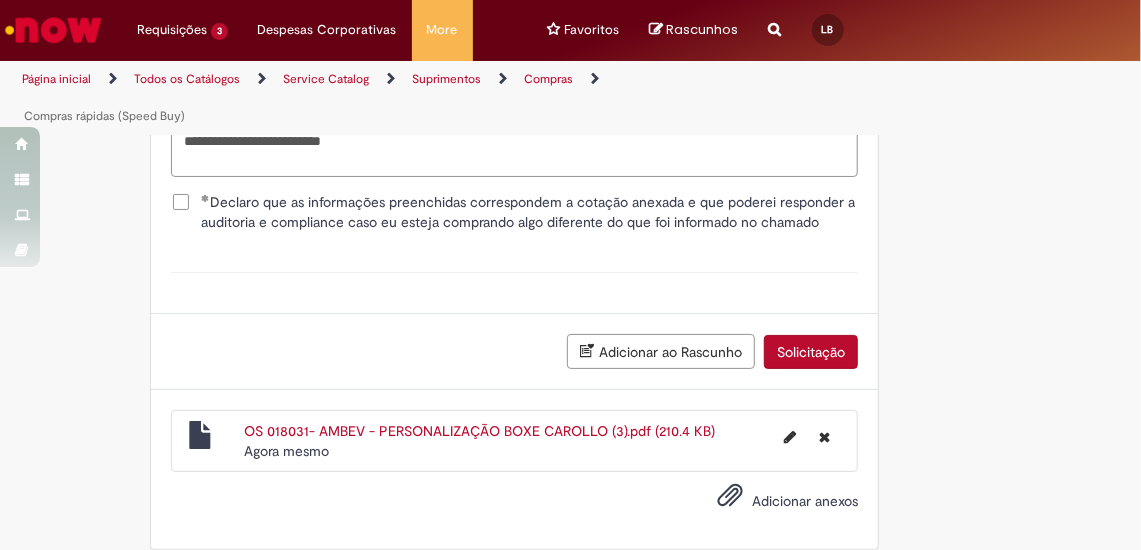 click on "Solicitação" at bounding box center (811, 352) 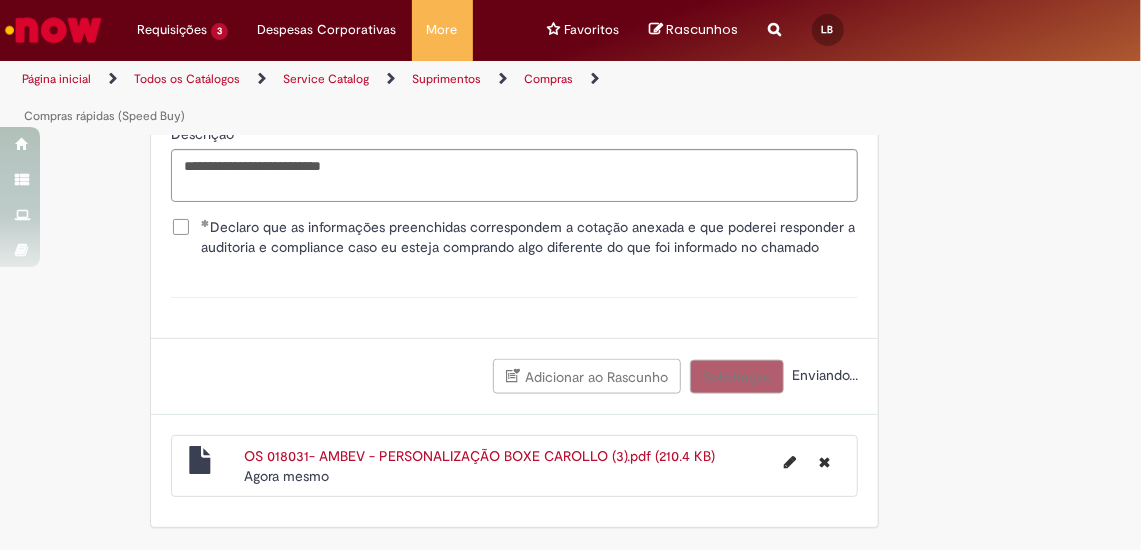 scroll, scrollTop: 4574, scrollLeft: 0, axis: vertical 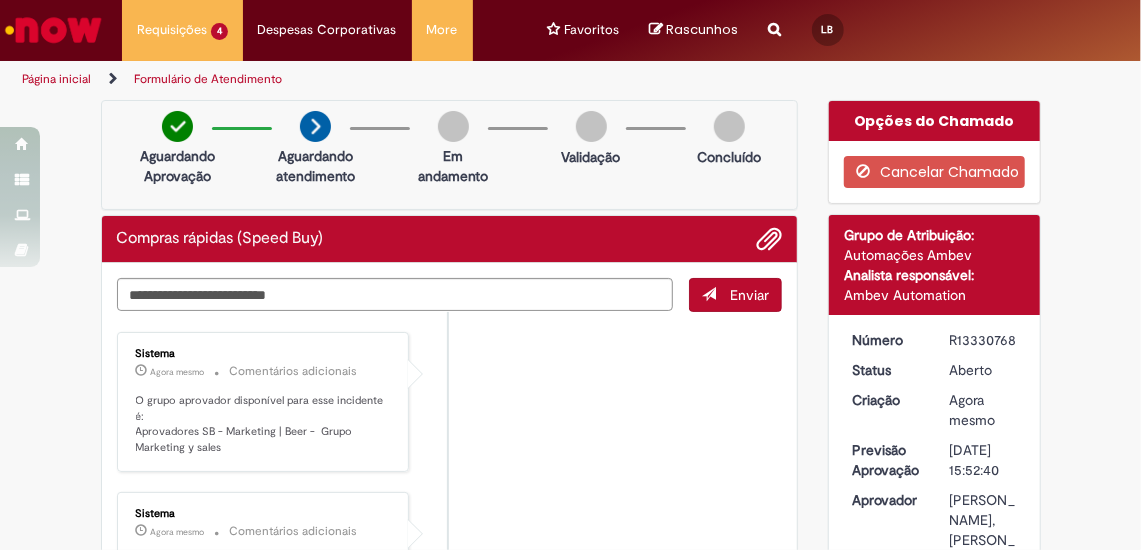 click on "Página inicial" at bounding box center [56, 79] 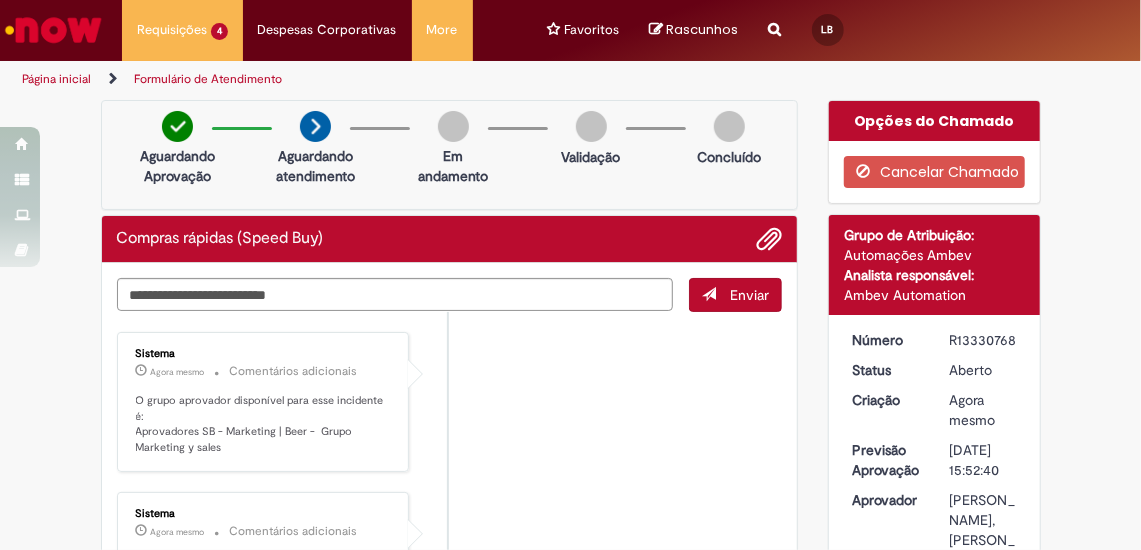 click on "Página inicial" at bounding box center [56, 79] 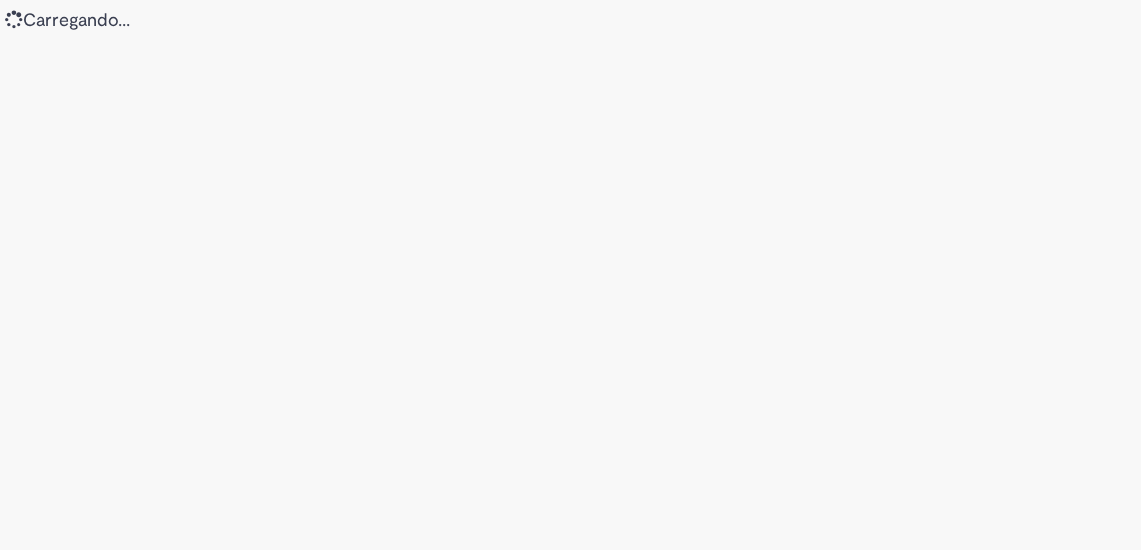 scroll, scrollTop: 0, scrollLeft: 0, axis: both 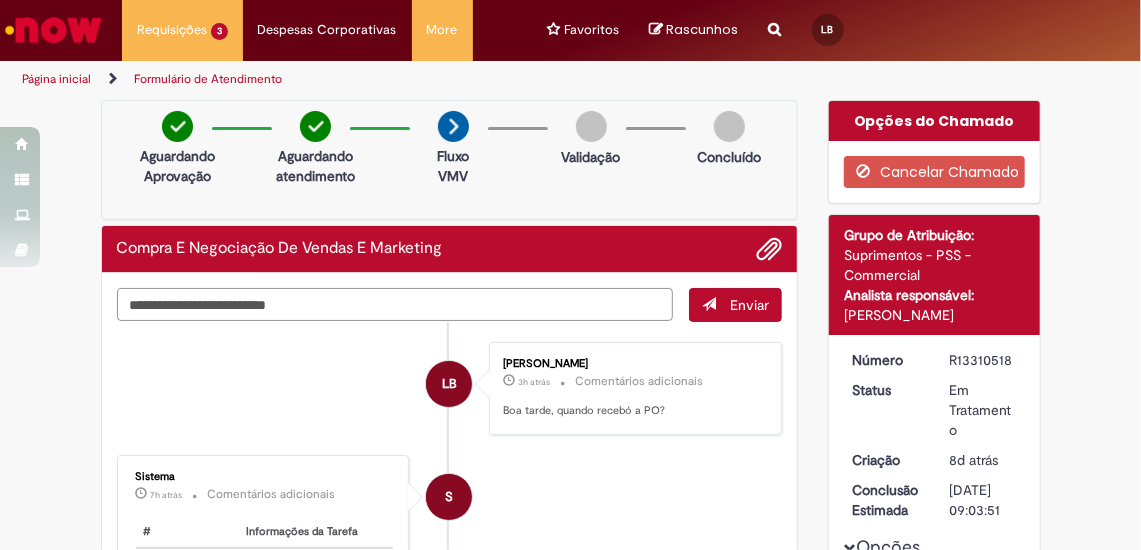 click at bounding box center (395, 304) 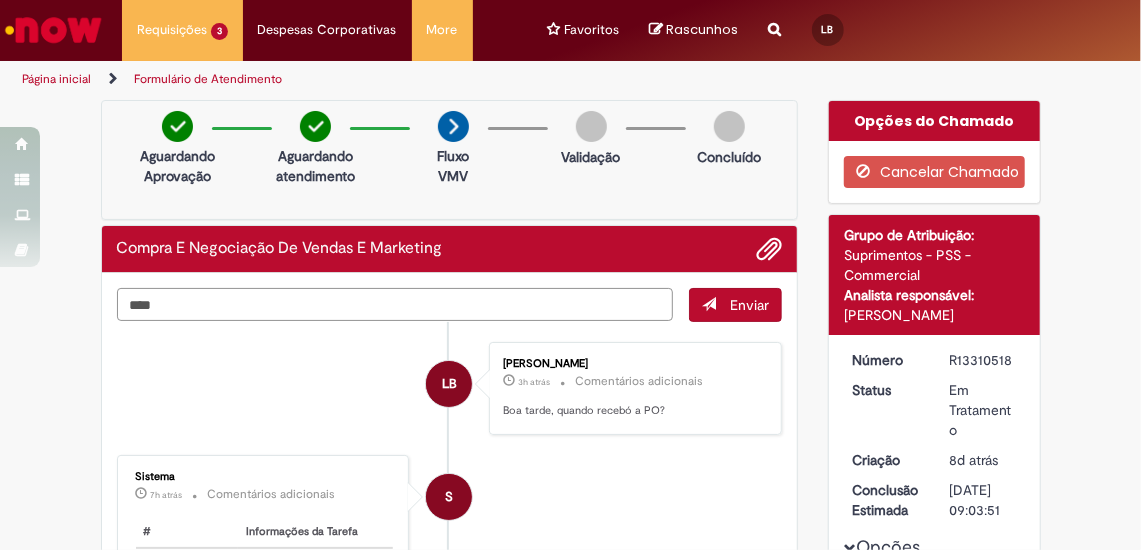 paste on "**********" 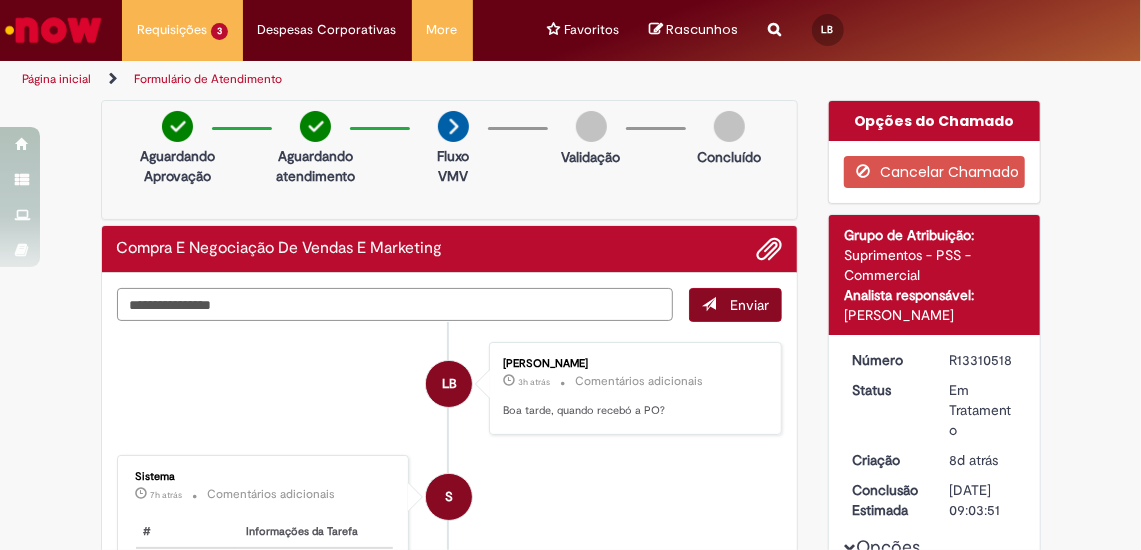 type on "**********" 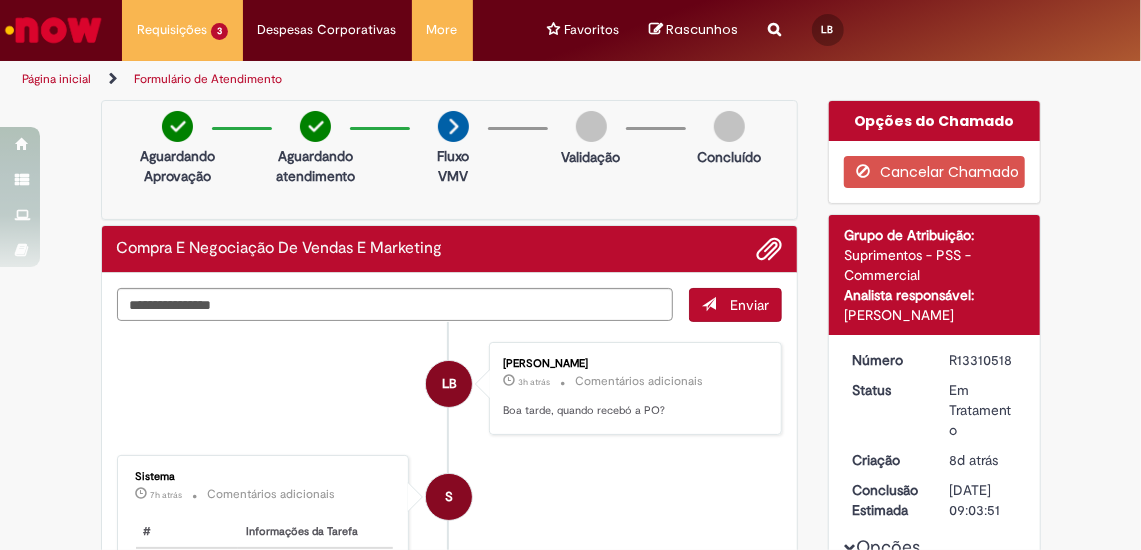 click on "Enviar" at bounding box center [749, 305] 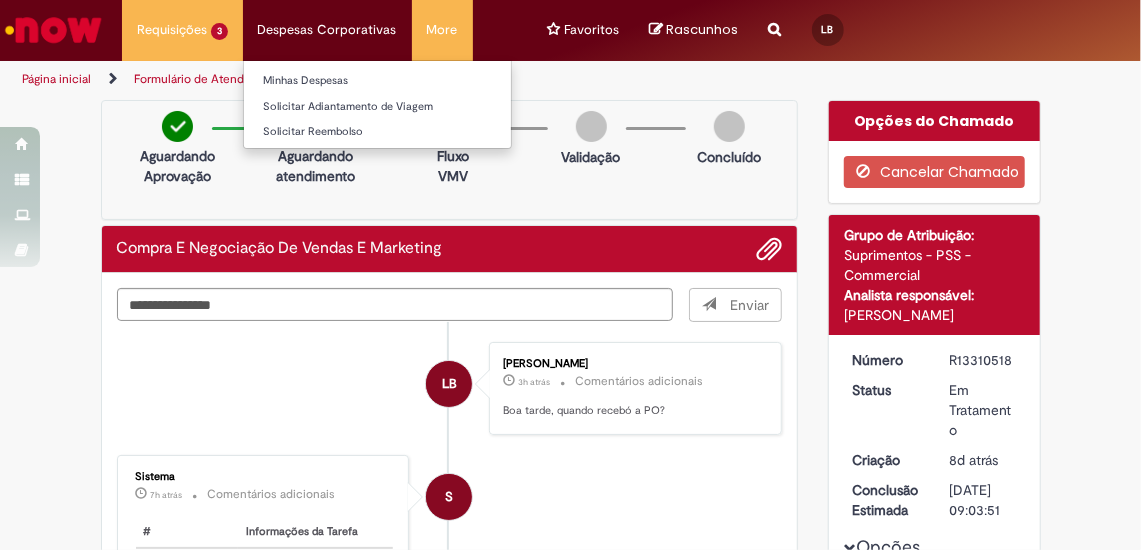 type 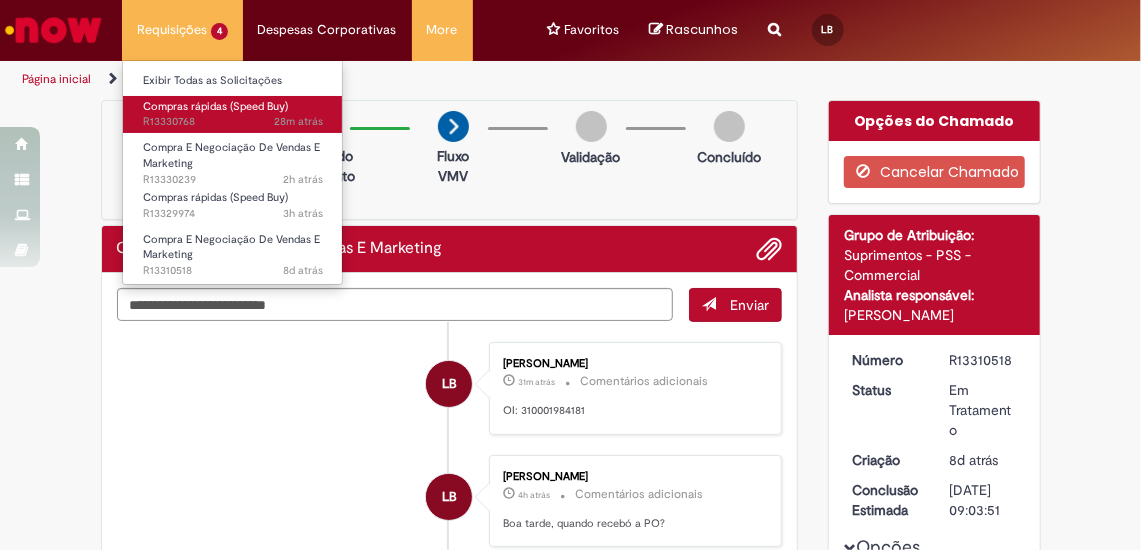 click on "28m atrás 28 minutos atrás  R13330768" at bounding box center [233, 122] 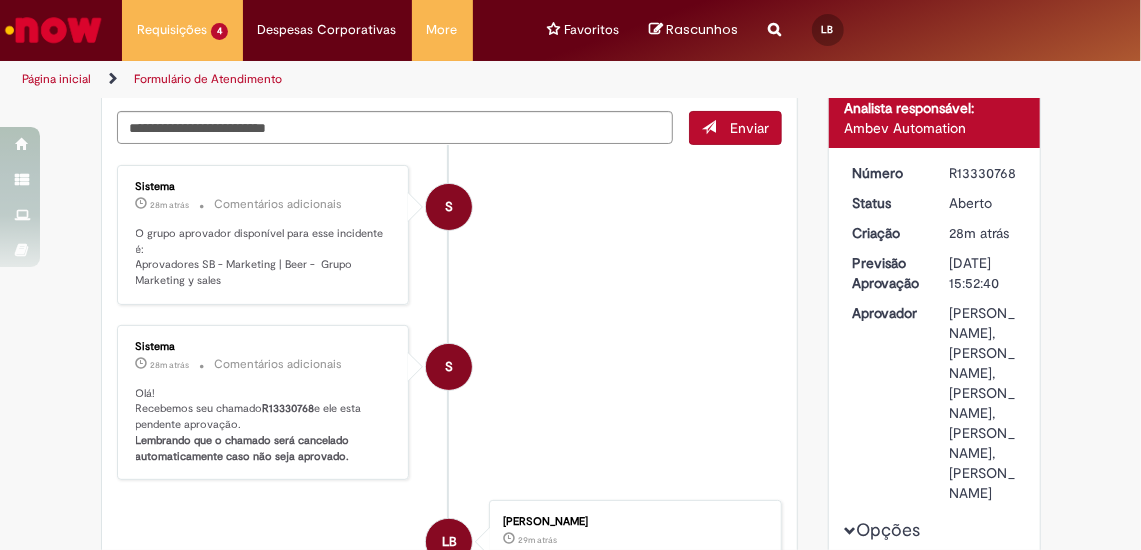 scroll, scrollTop: 174, scrollLeft: 0, axis: vertical 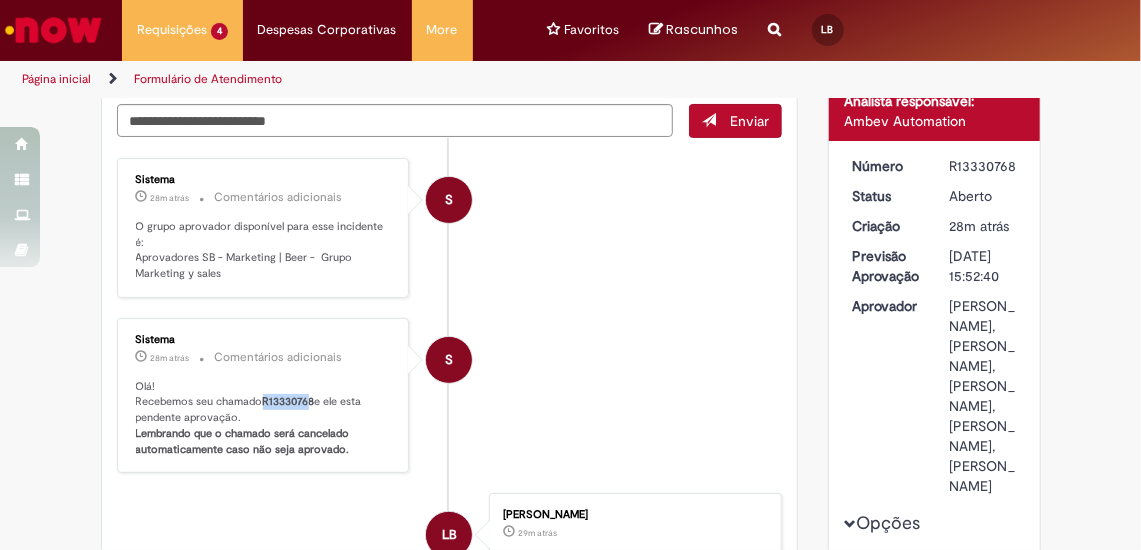 drag, startPoint x: 254, startPoint y: 378, endPoint x: 302, endPoint y: 382, distance: 48.166378 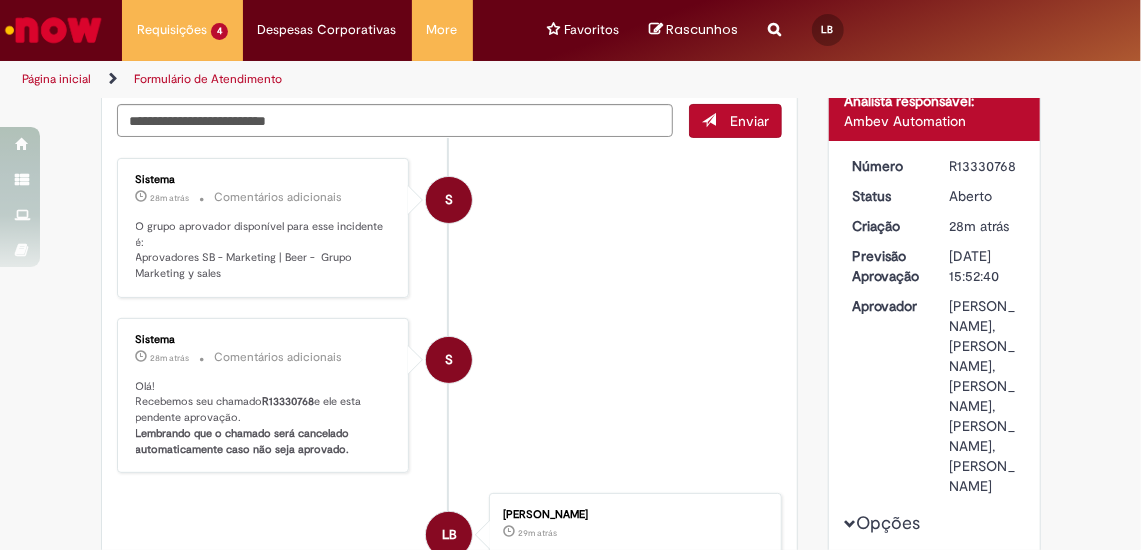 click on "Olá!  Recebemos seu chamado  R13330768  e ele esta pendente aprovação.  Lembrando que o chamado será cancelado automaticamente caso não seja aprovado." at bounding box center [265, 418] 